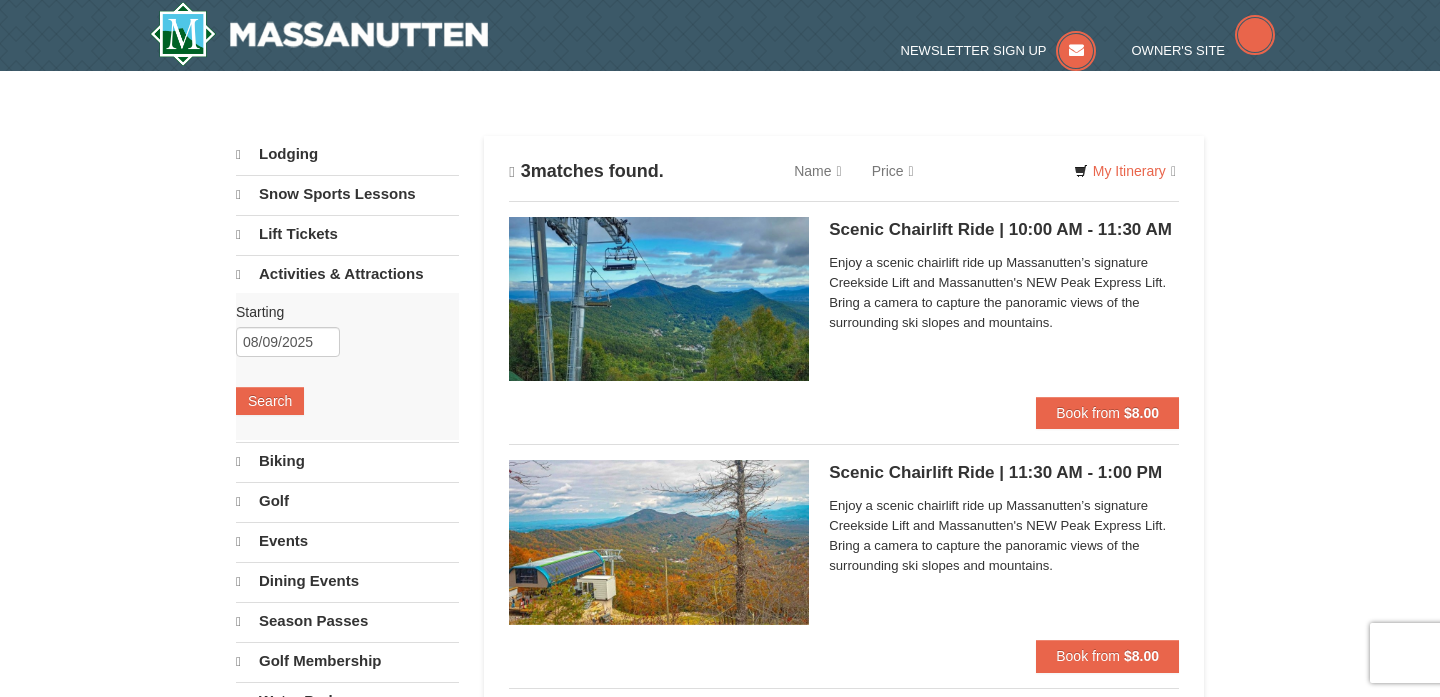 scroll, scrollTop: 0, scrollLeft: 0, axis: both 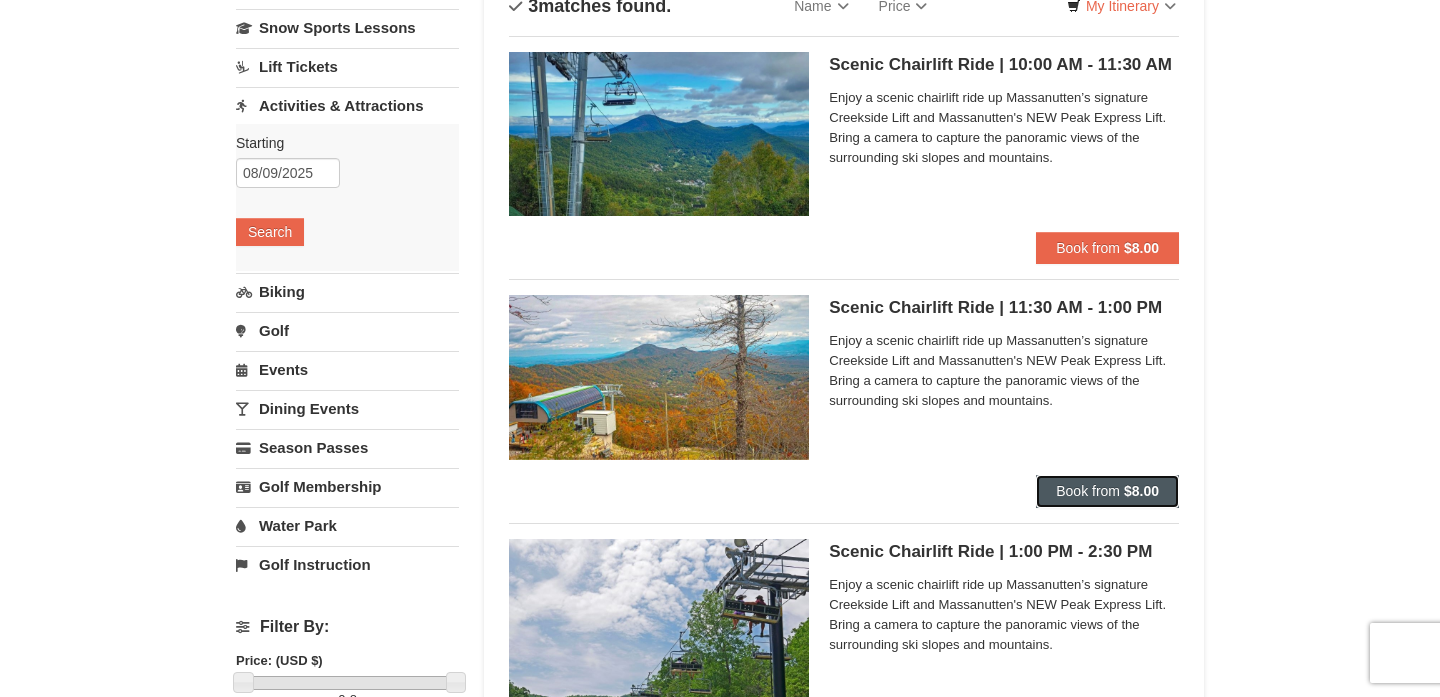 click on "Book from" at bounding box center [1088, 491] 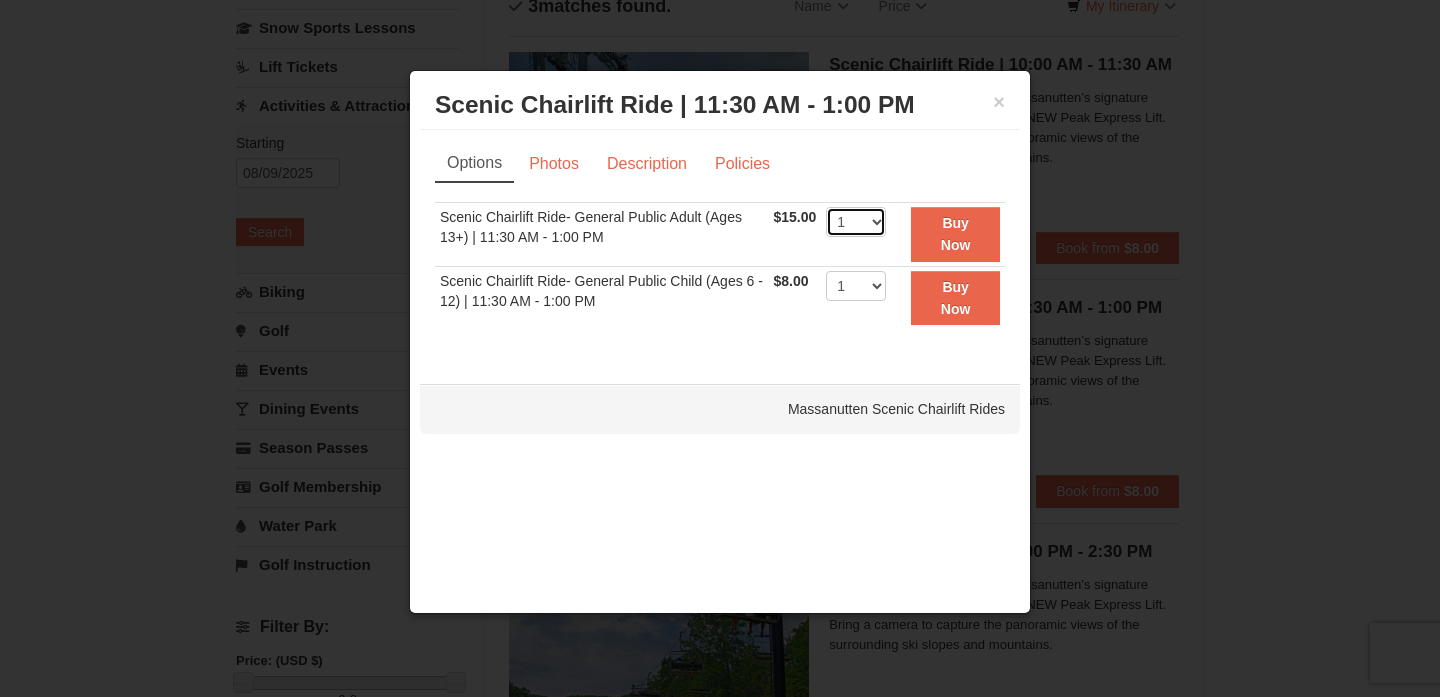 click on "1
2
3
4
5
6
7
8
9
10
11
12
13
14
15
16
17
18
19
20
21 22" at bounding box center [856, 222] 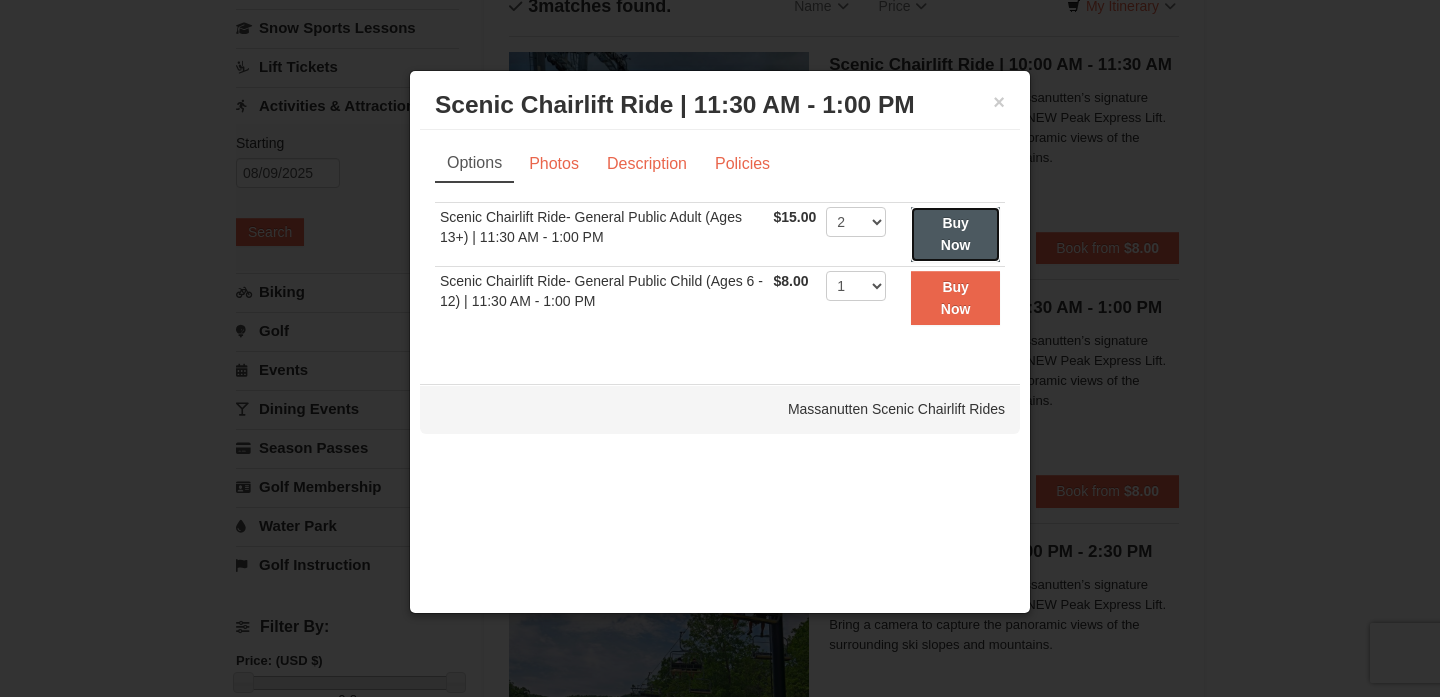 click on "Buy Now" at bounding box center [955, 234] 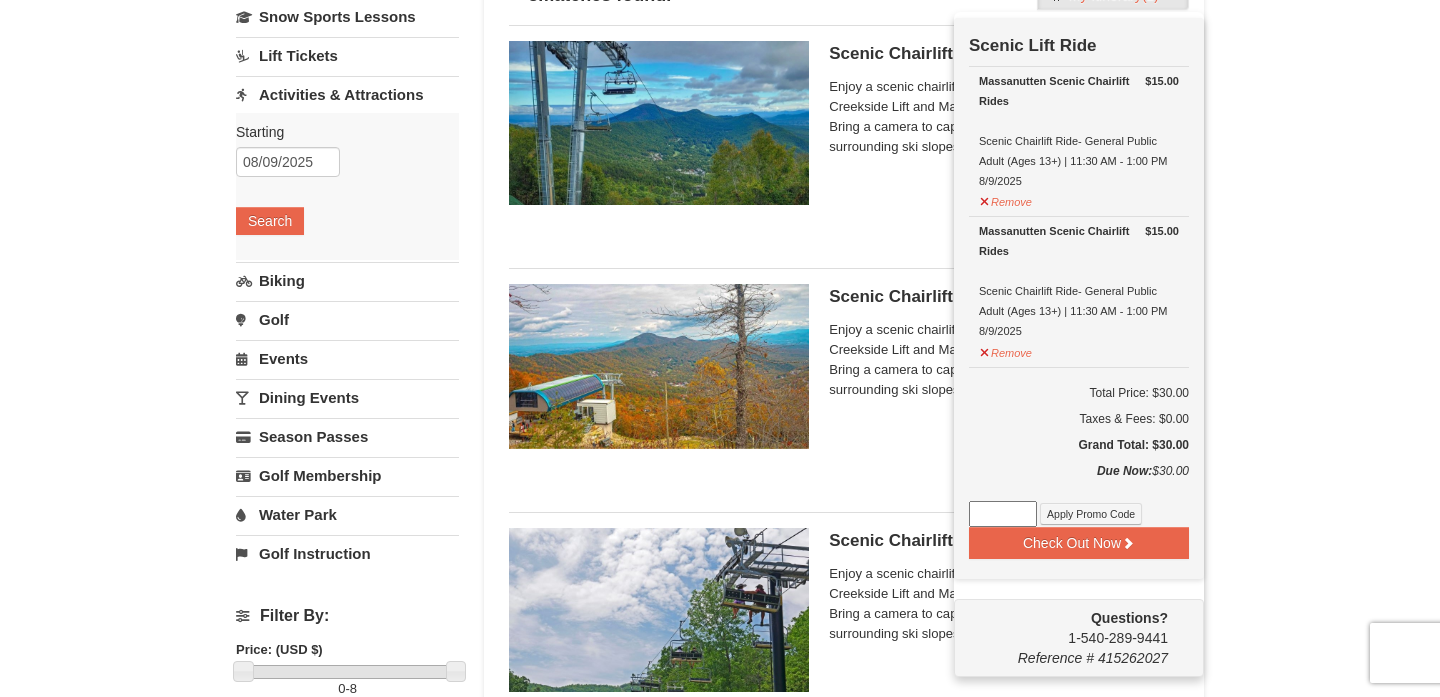 scroll, scrollTop: 177, scrollLeft: 0, axis: vertical 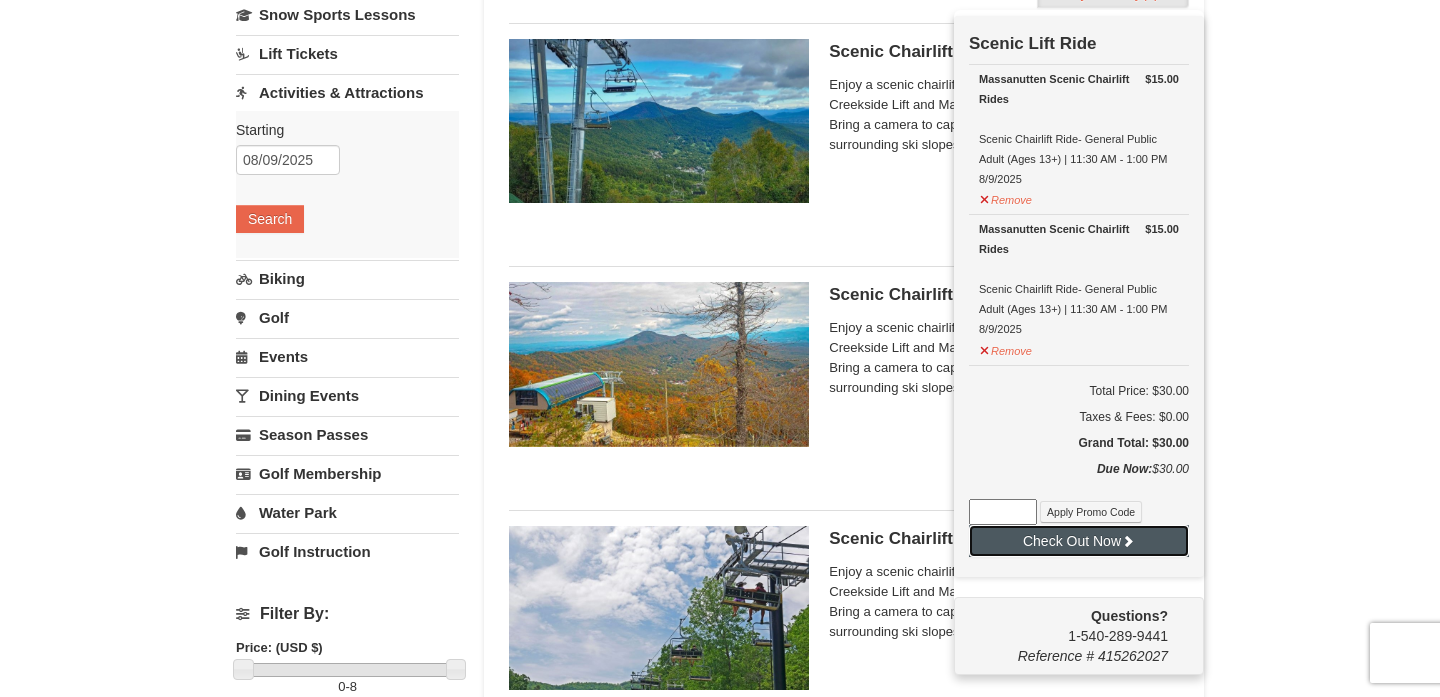 click on "Check Out Now" at bounding box center [1079, 541] 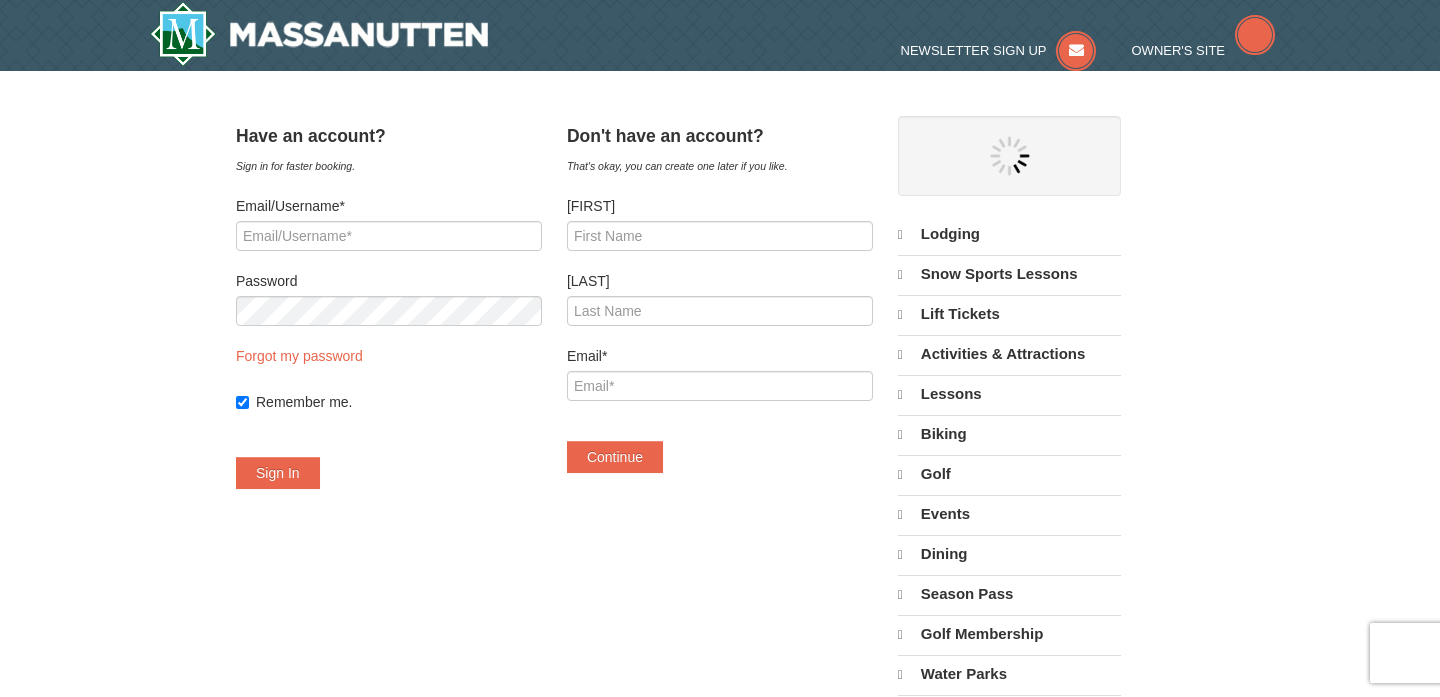 scroll, scrollTop: 0, scrollLeft: 0, axis: both 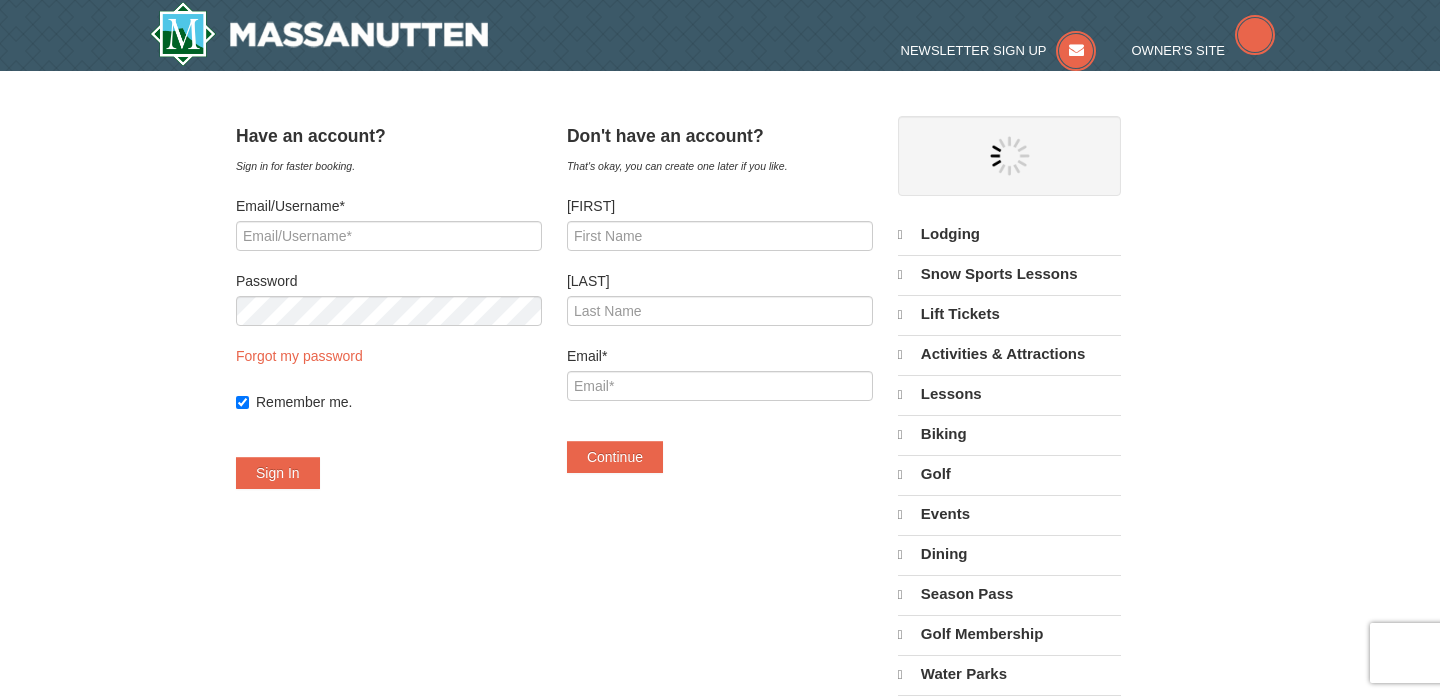 select on "8" 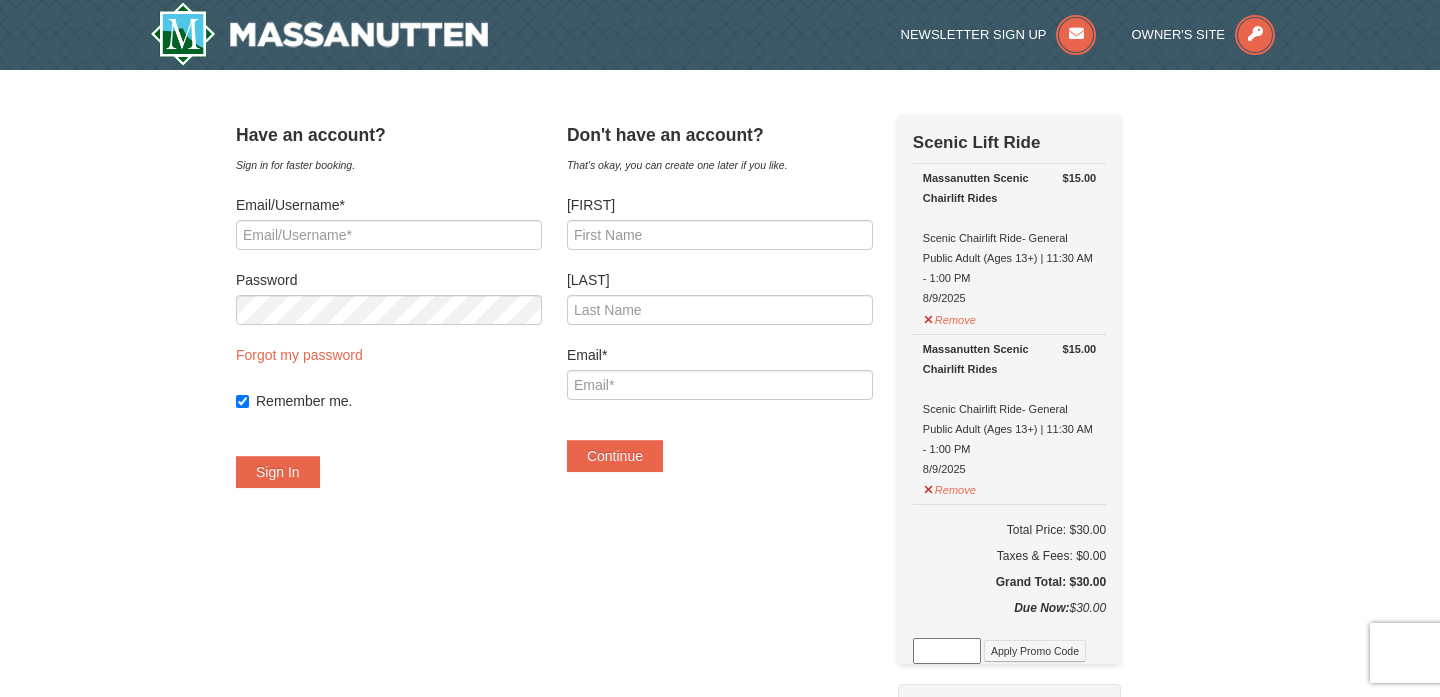scroll, scrollTop: 0, scrollLeft: 0, axis: both 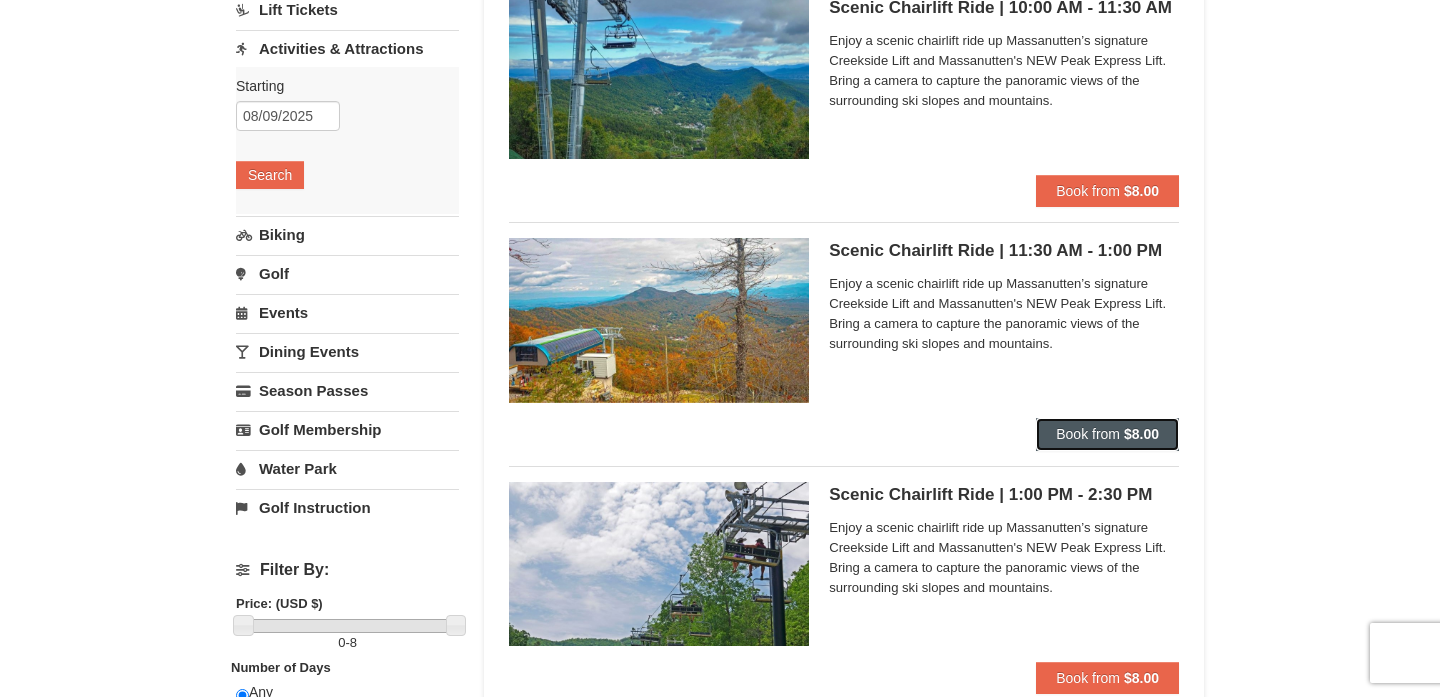 click on "Book from   $8.00" at bounding box center [1107, 434] 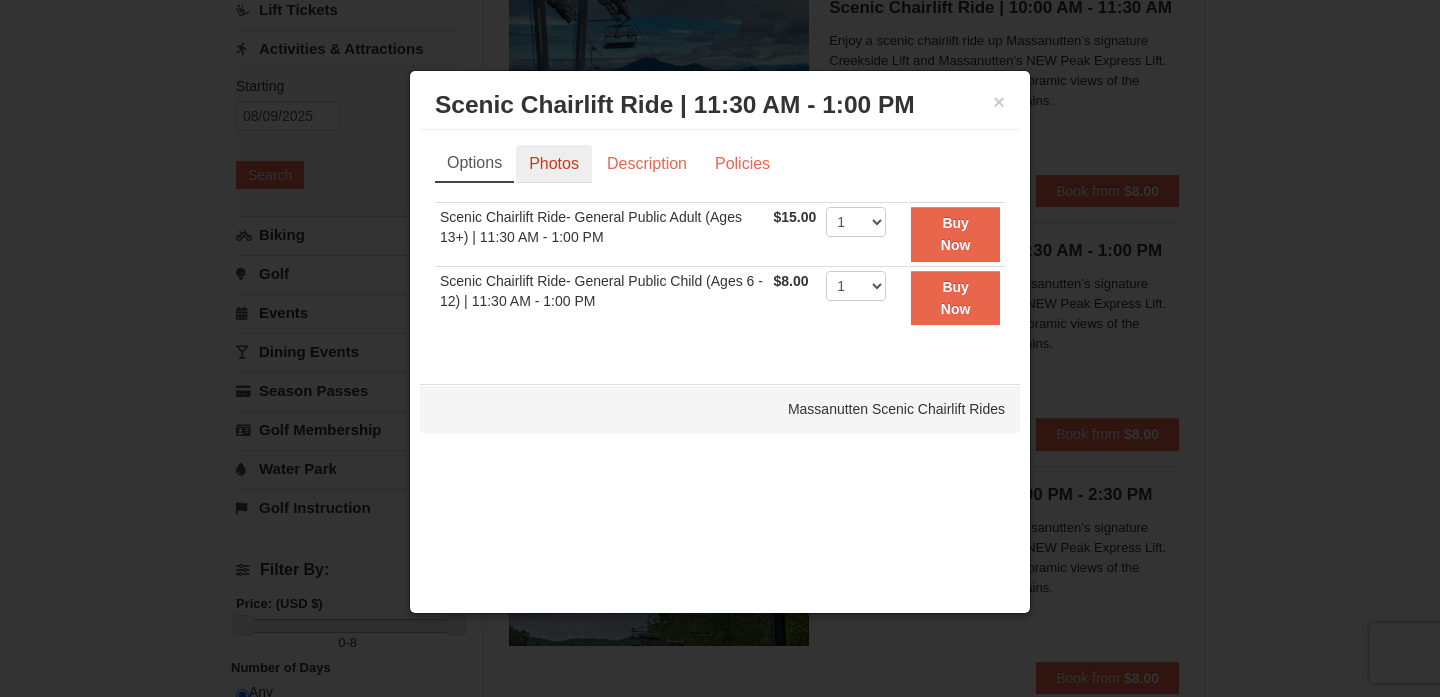 click on "Photos" at bounding box center [554, 164] 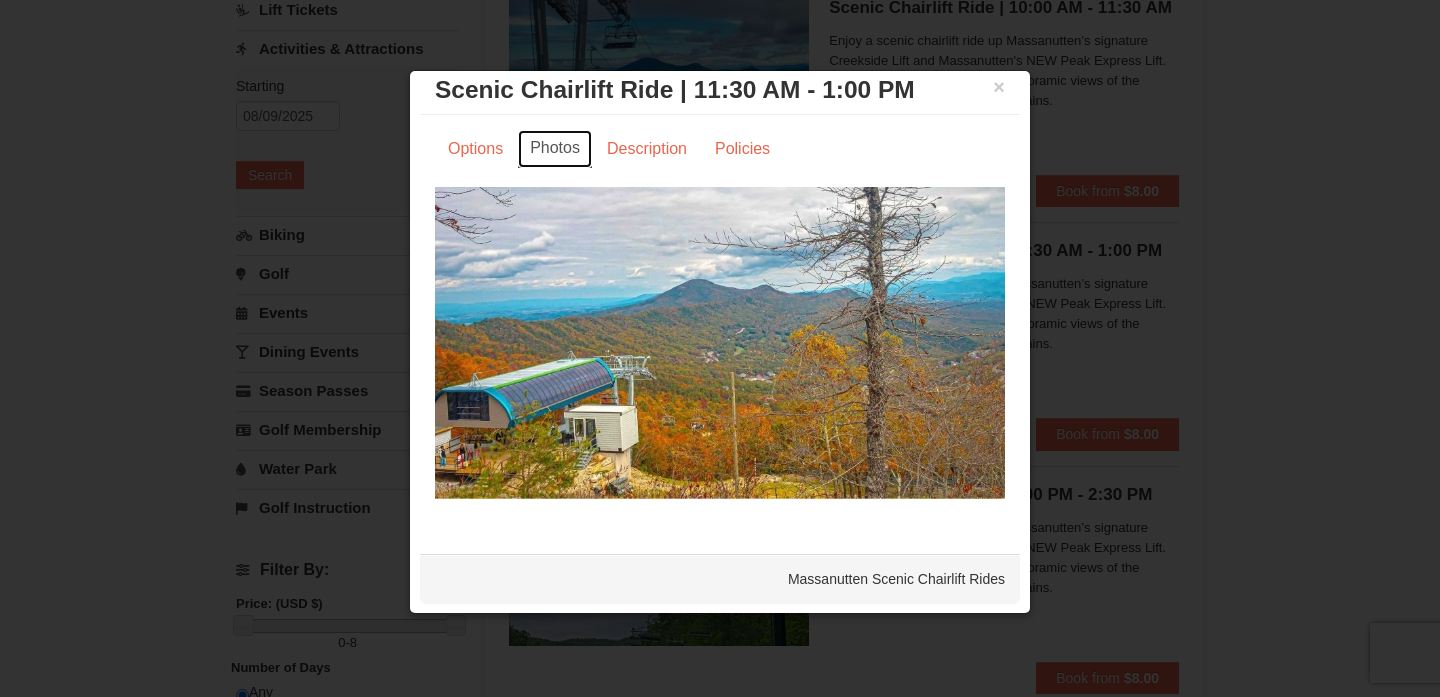 scroll, scrollTop: 0, scrollLeft: 0, axis: both 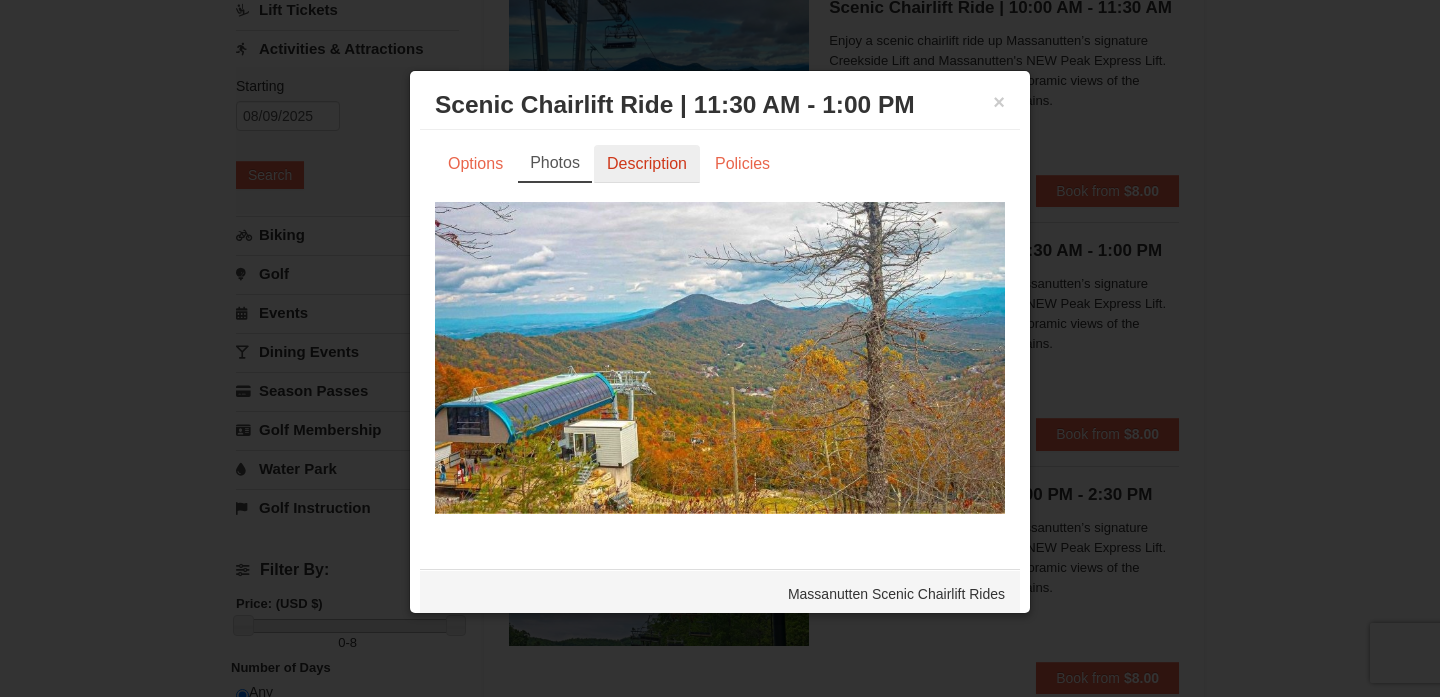click on "Description" at bounding box center [647, 164] 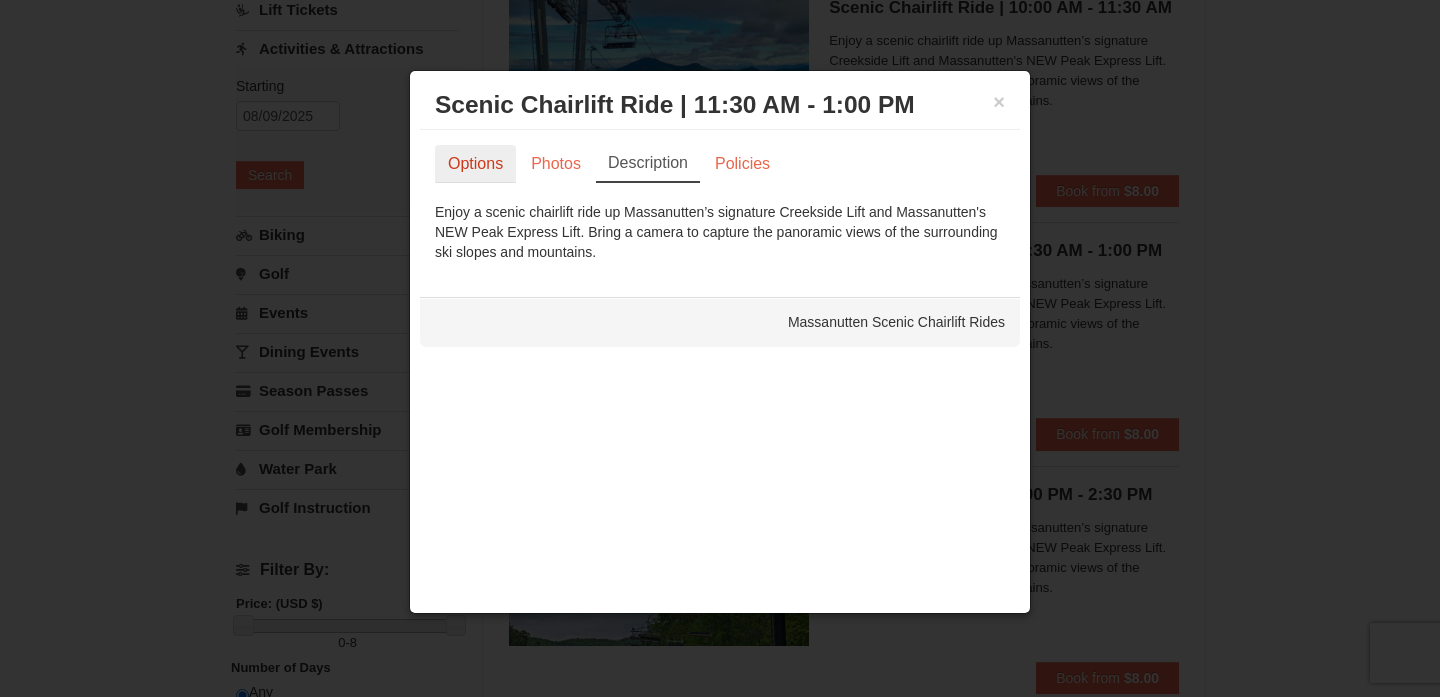 click on "Options" at bounding box center [475, 164] 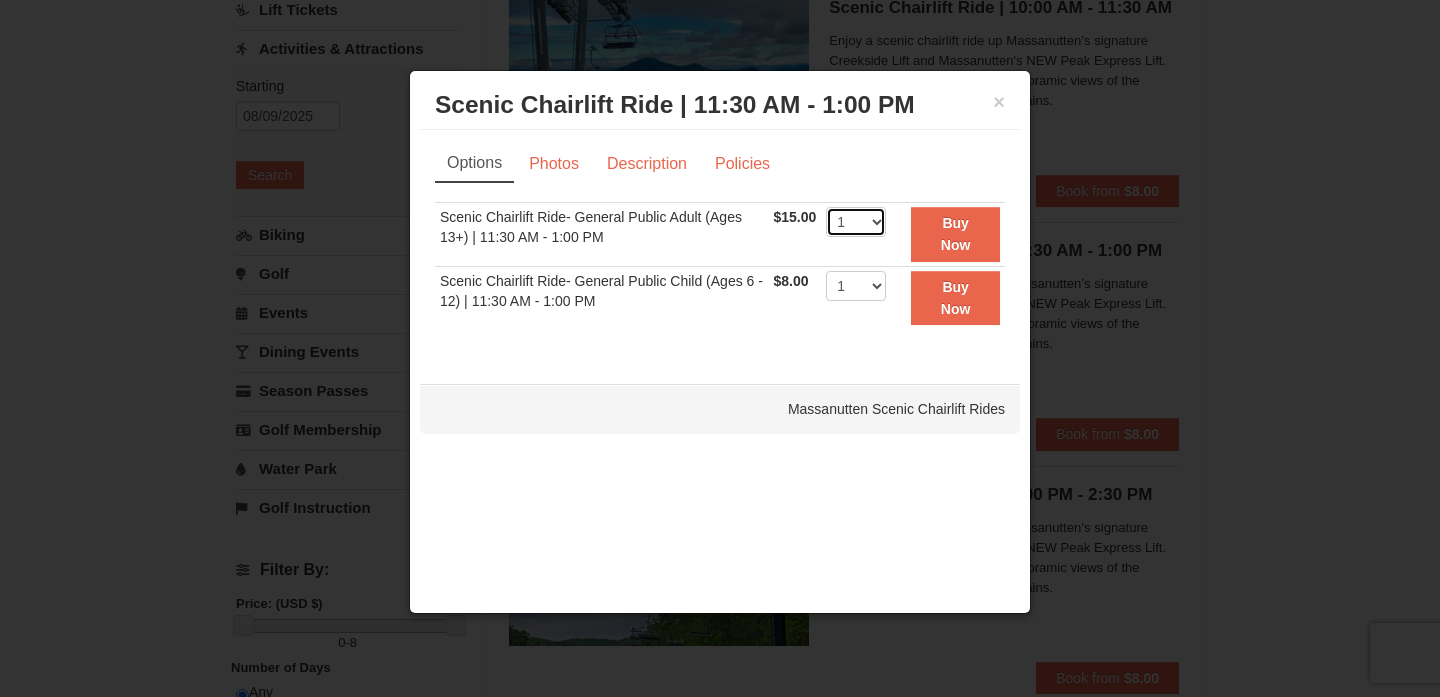 click on "1
2
3
4
5
6
7
8
9
10
11
12
13
14
15
16
17
18
19
20
21 22" at bounding box center [856, 222] 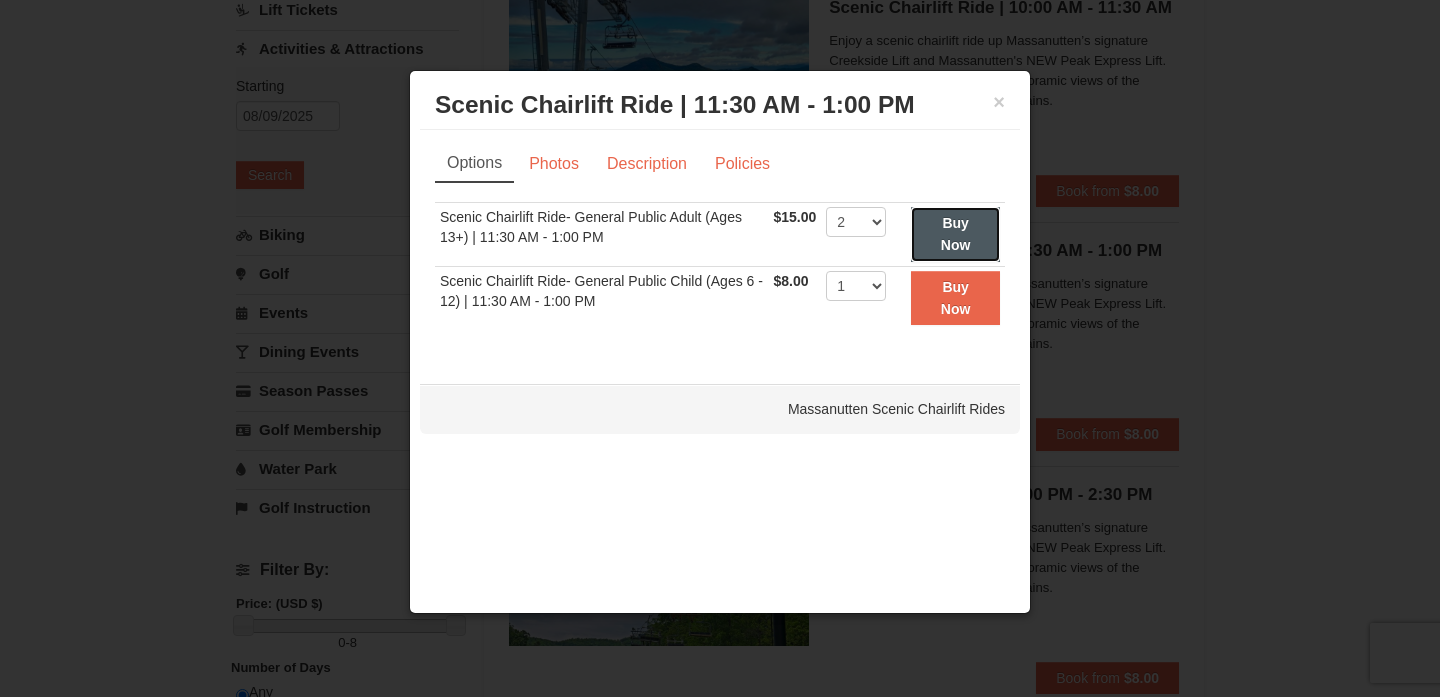 click on "Buy Now" at bounding box center (955, 234) 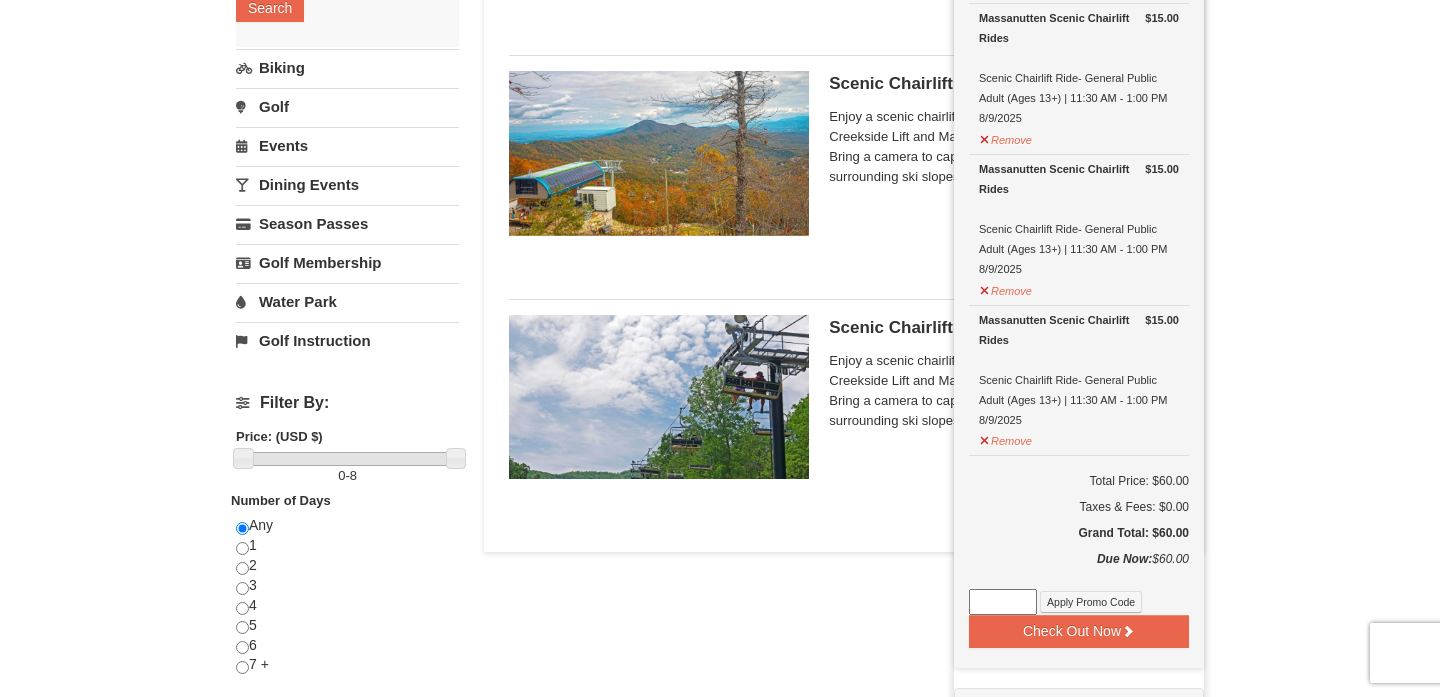 scroll, scrollTop: 389, scrollLeft: 0, axis: vertical 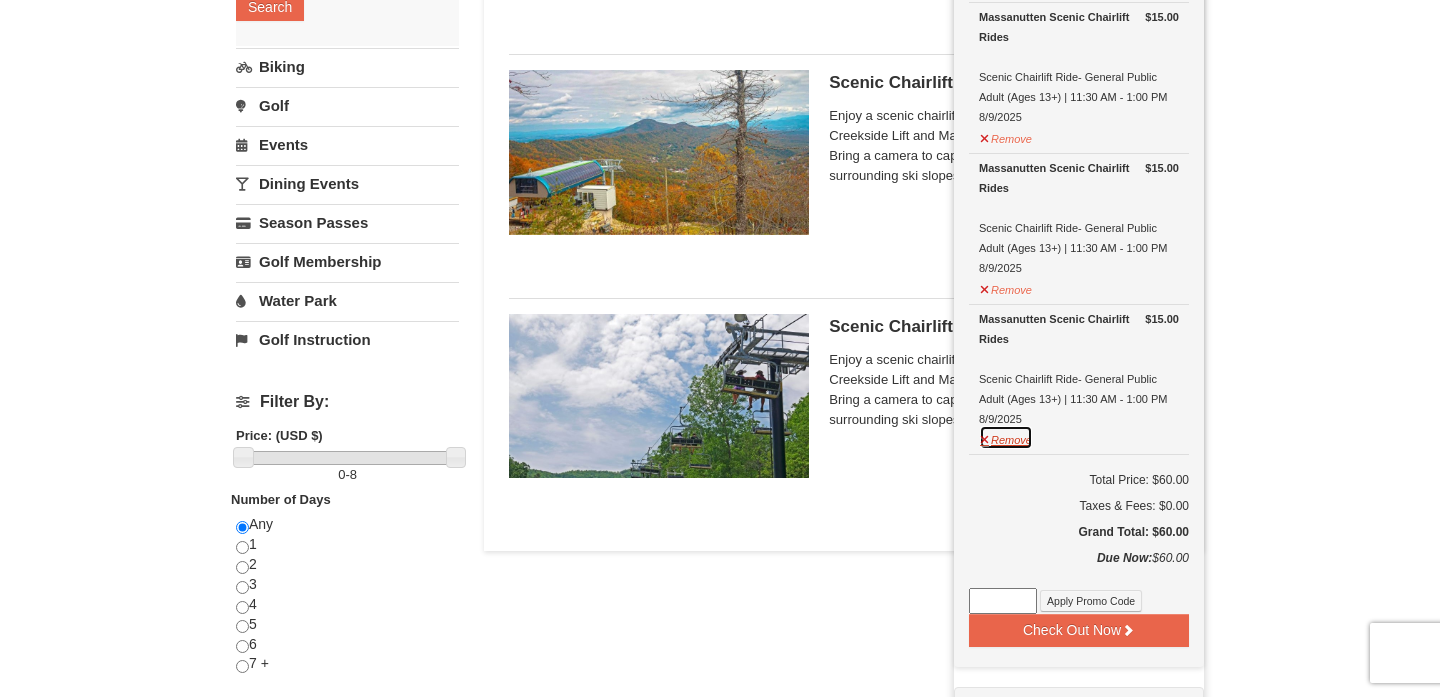 click on "Remove" at bounding box center [1006, 437] 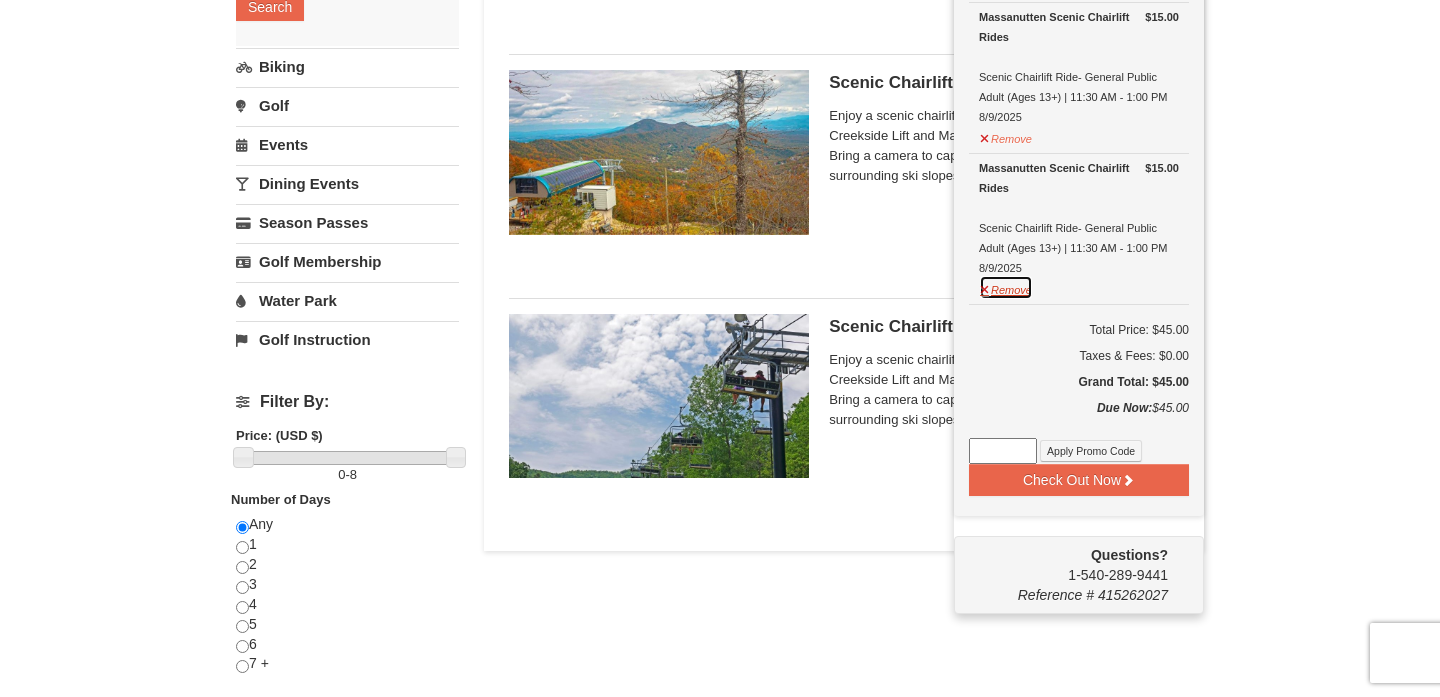 click on "Remove" at bounding box center (1006, 287) 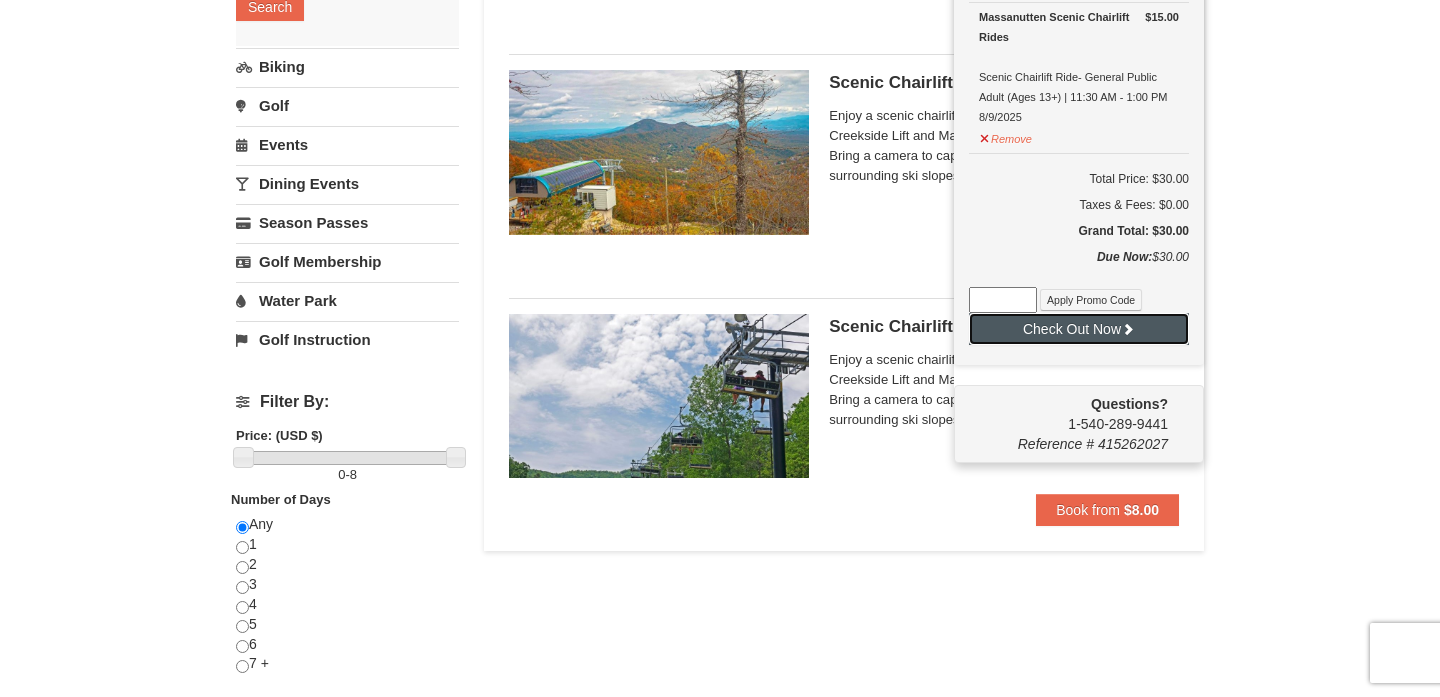 click on "Check Out Now" at bounding box center (1079, 329) 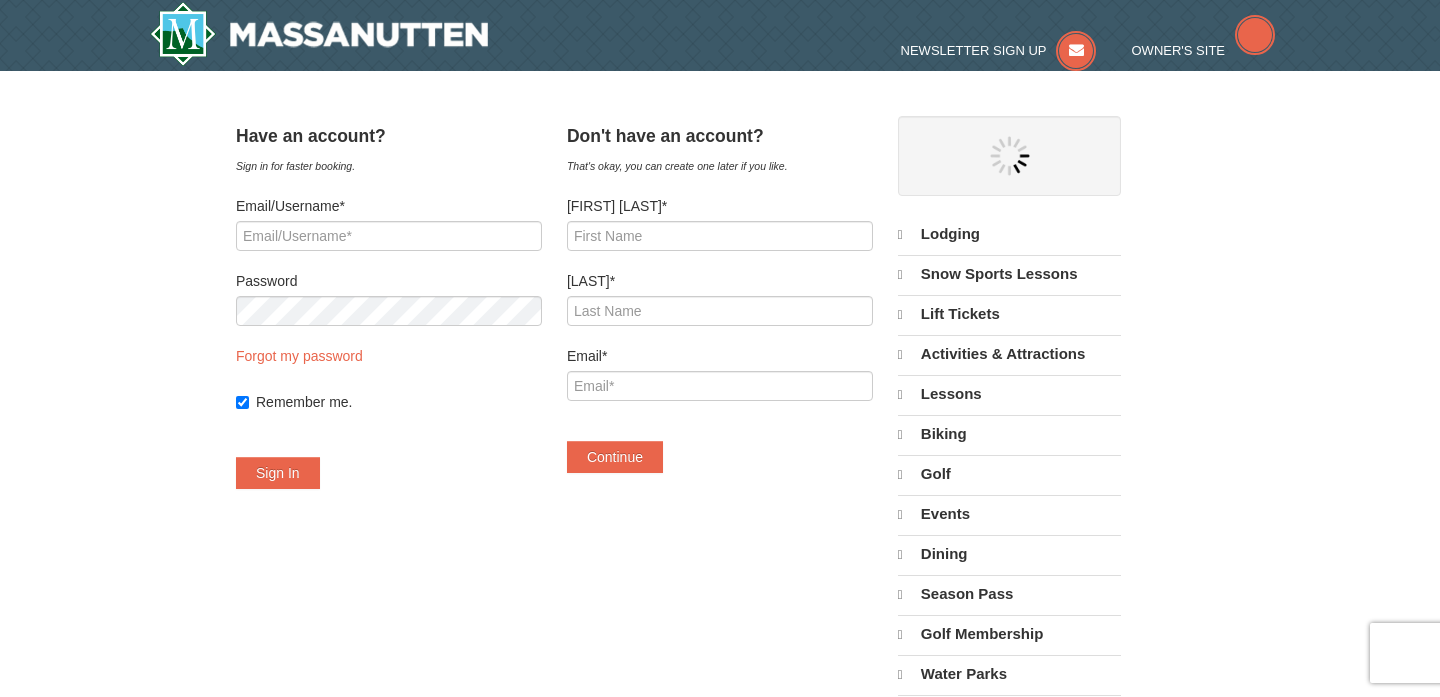 scroll, scrollTop: 0, scrollLeft: 0, axis: both 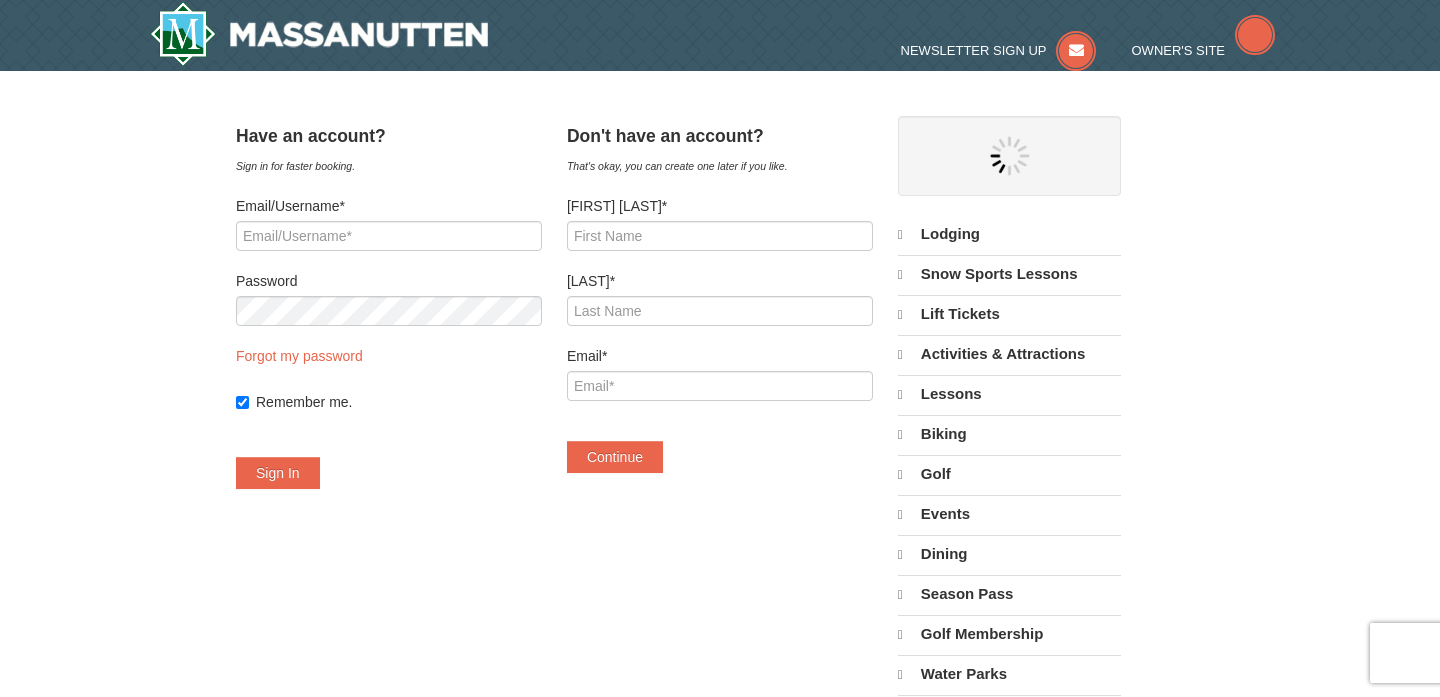 select on "8" 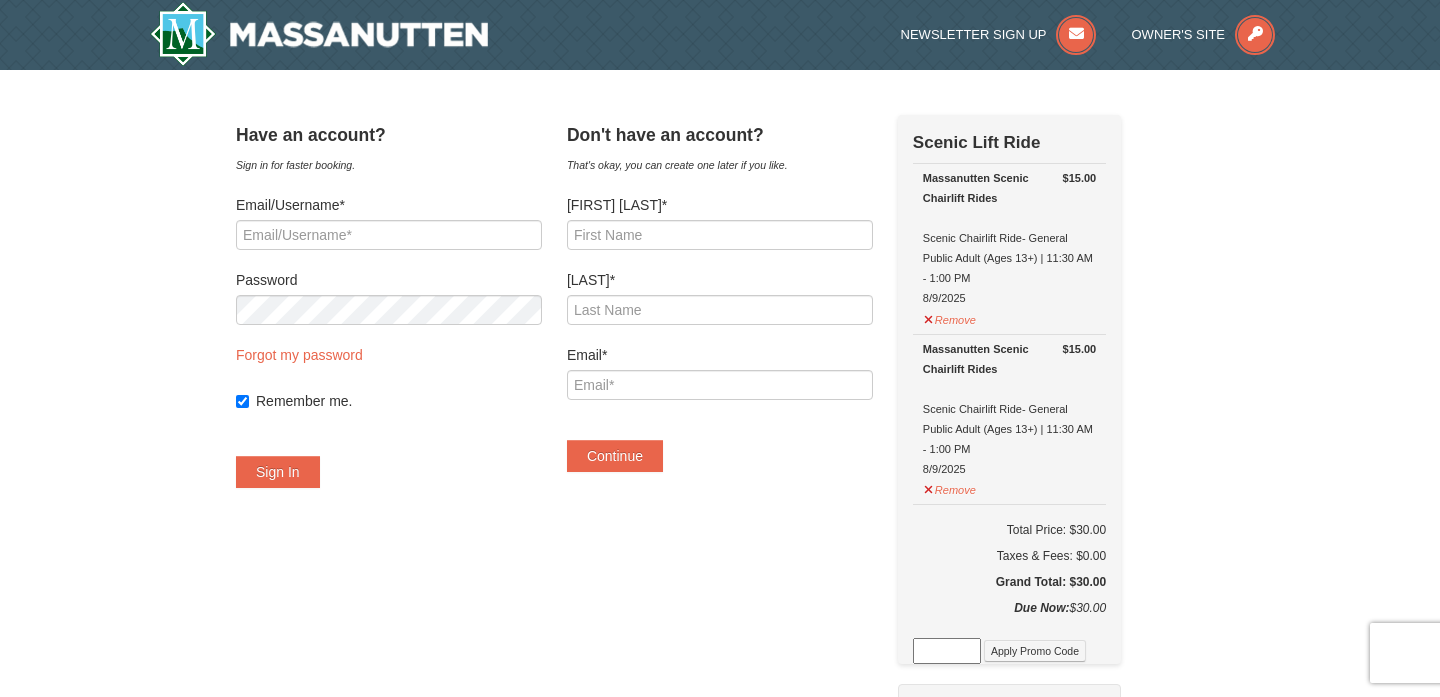 scroll, scrollTop: 0, scrollLeft: 0, axis: both 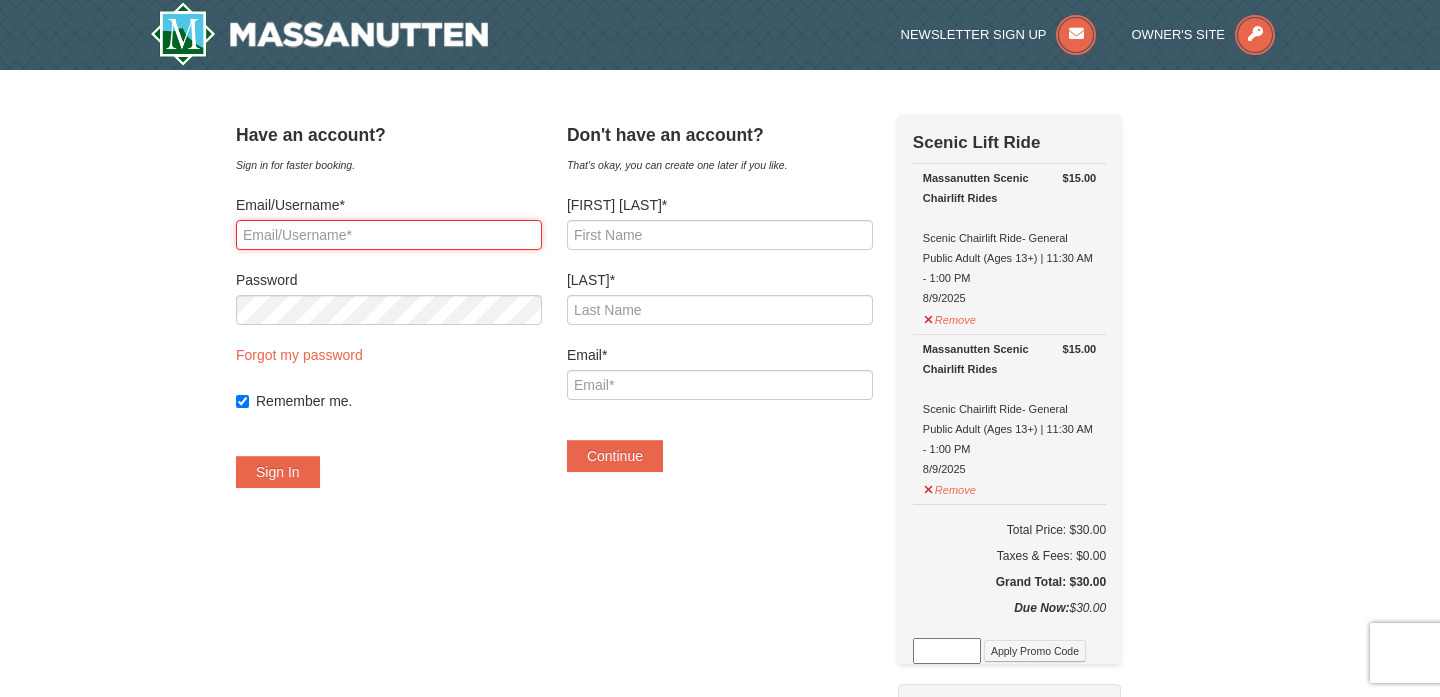 click on "Email/Username*" at bounding box center [389, 235] 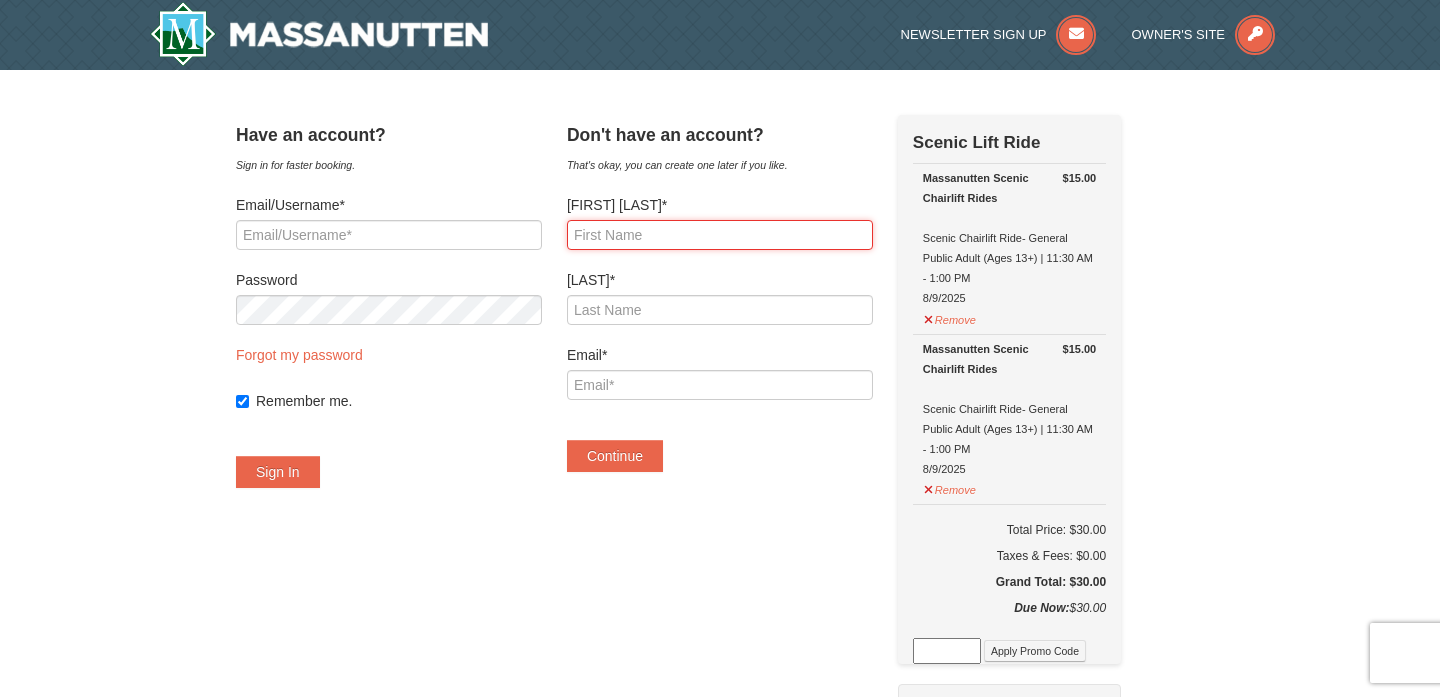 click on "[FIRST] [LAST]*" at bounding box center [720, 235] 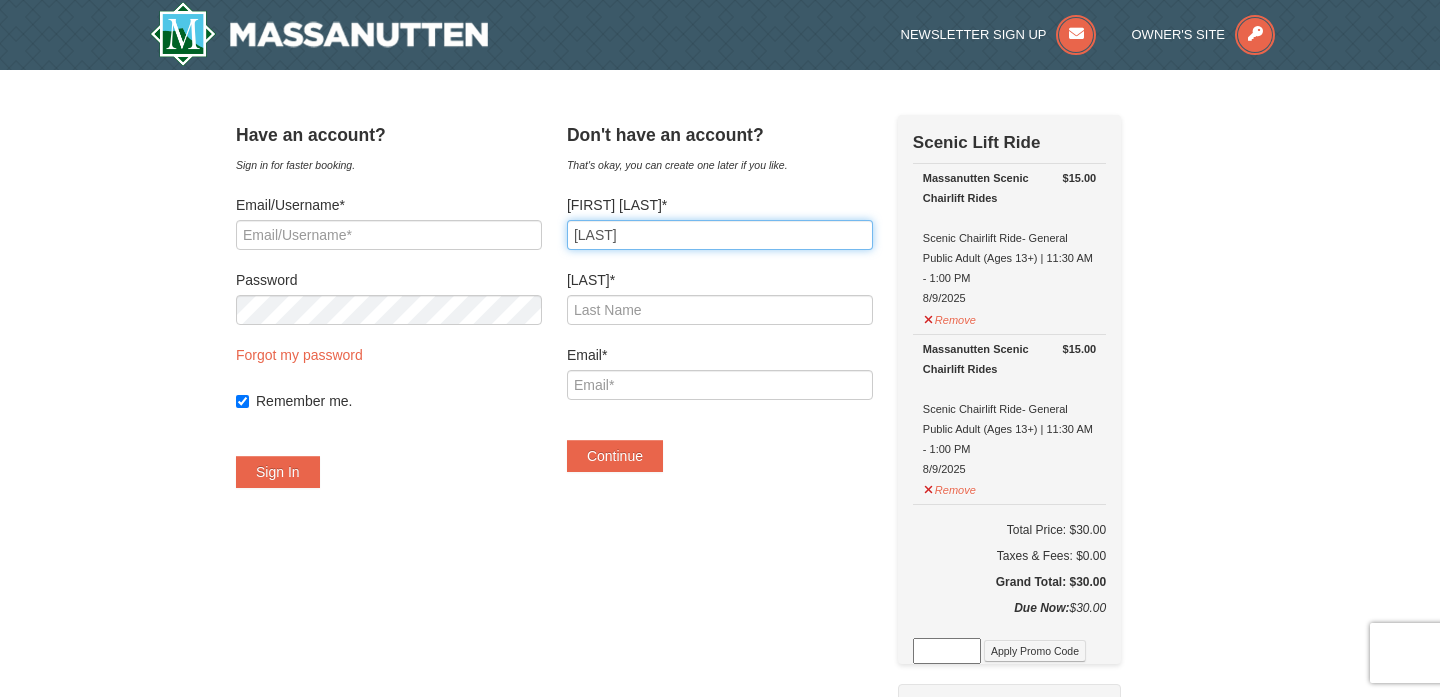 type on "Savannah" 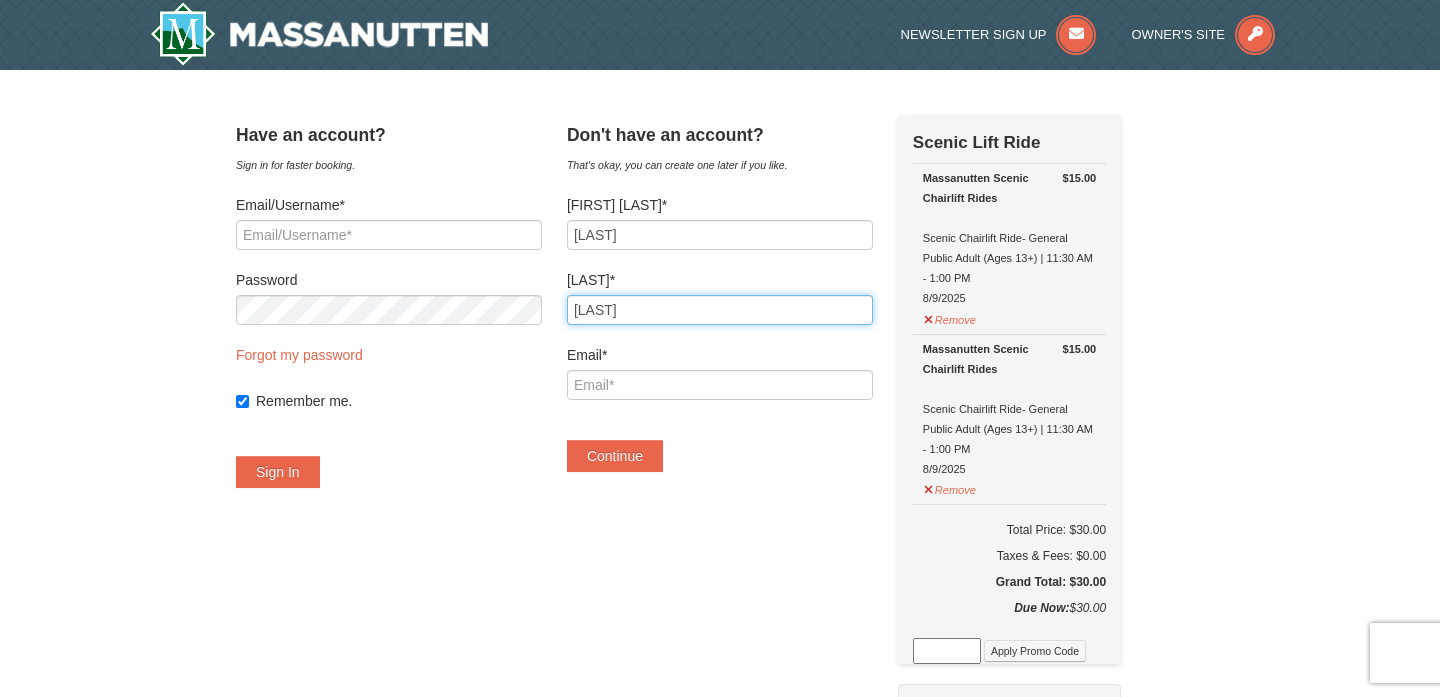 type on "Lazaga-Amago" 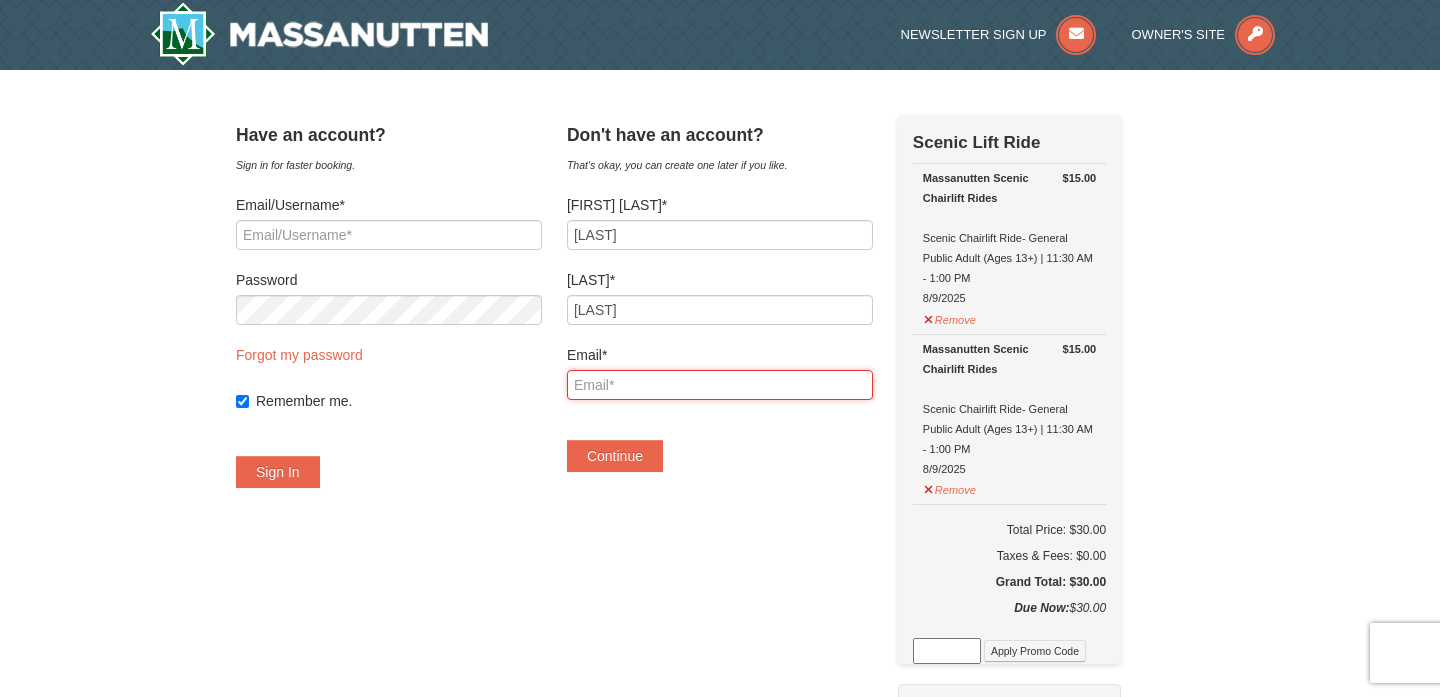 click on "Email*" at bounding box center (720, 385) 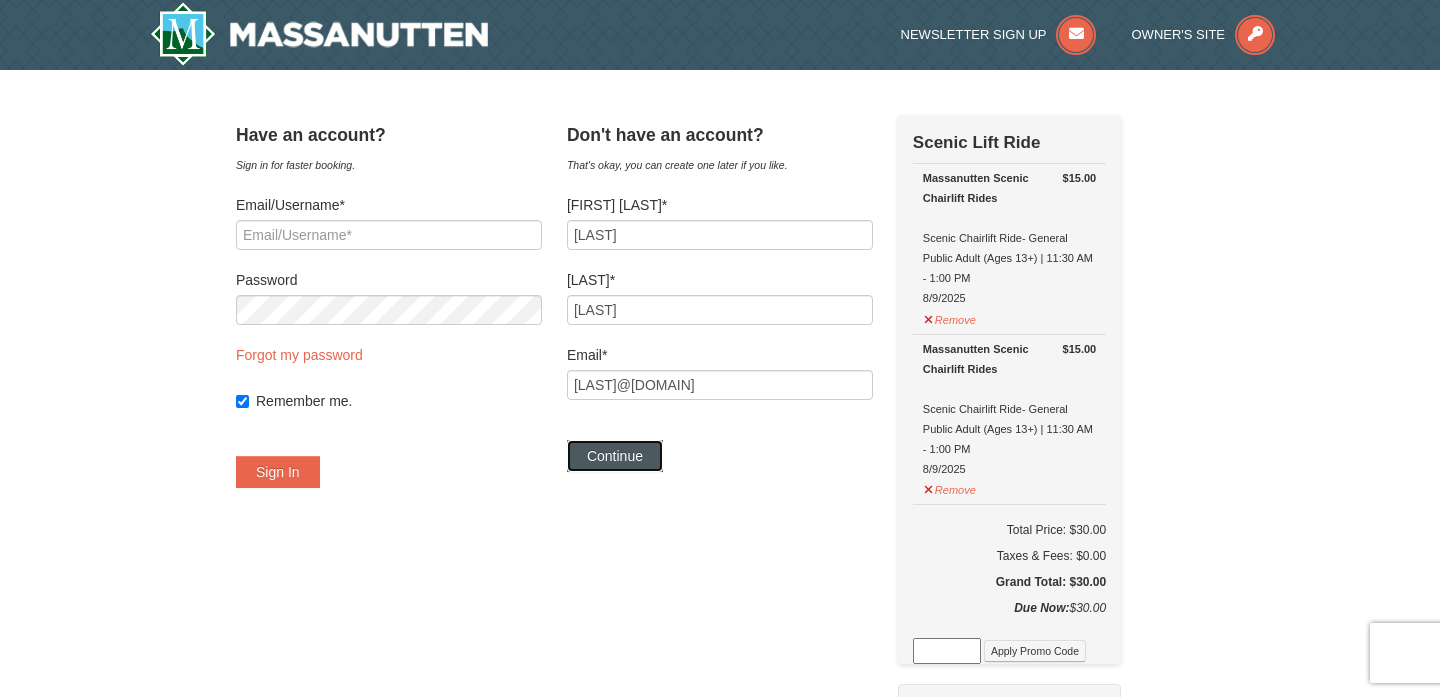 click on "Continue" at bounding box center [615, 456] 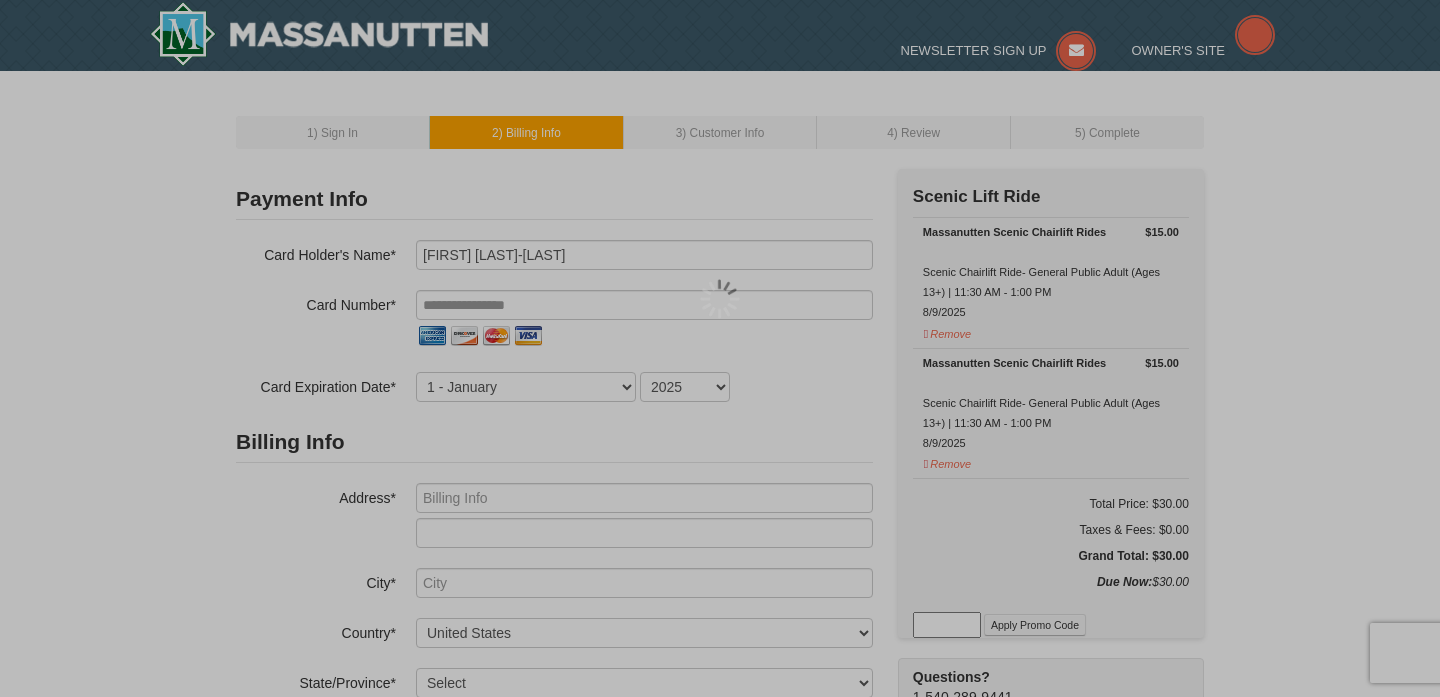 scroll, scrollTop: 0, scrollLeft: 0, axis: both 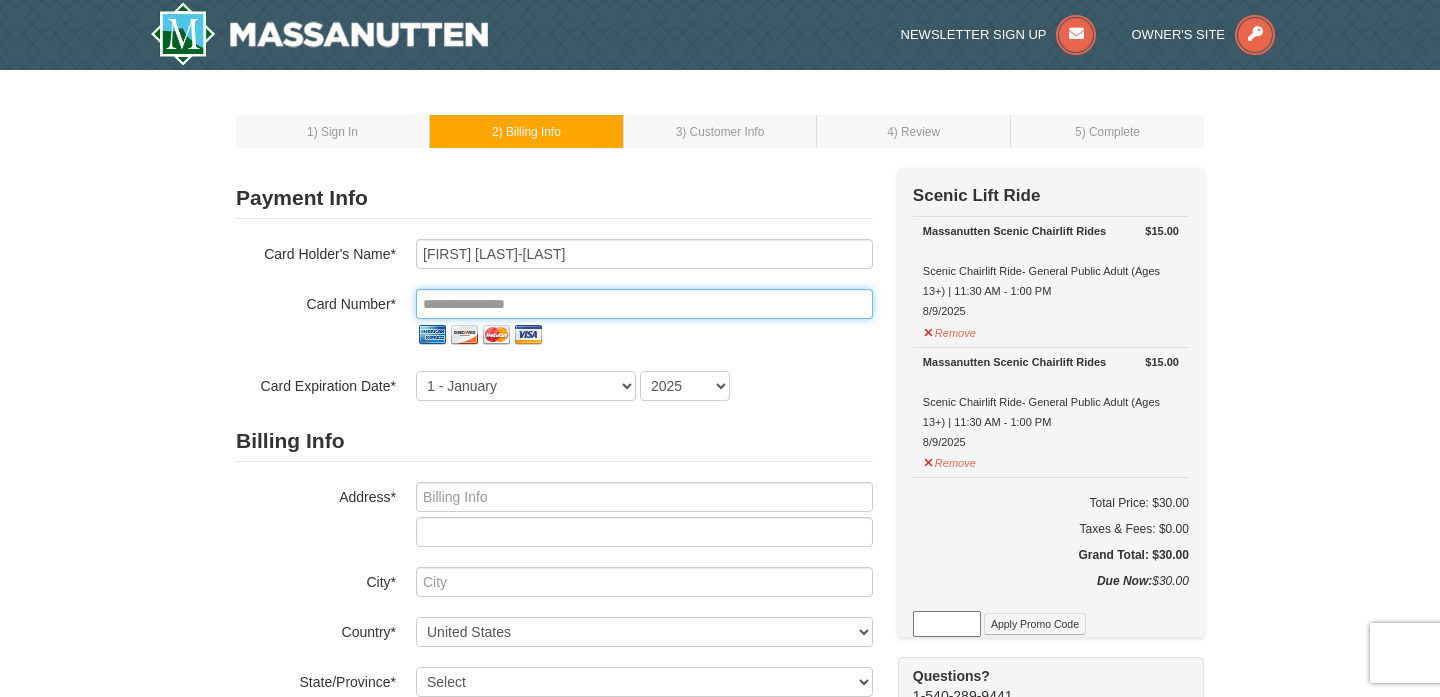 click at bounding box center [644, 304] 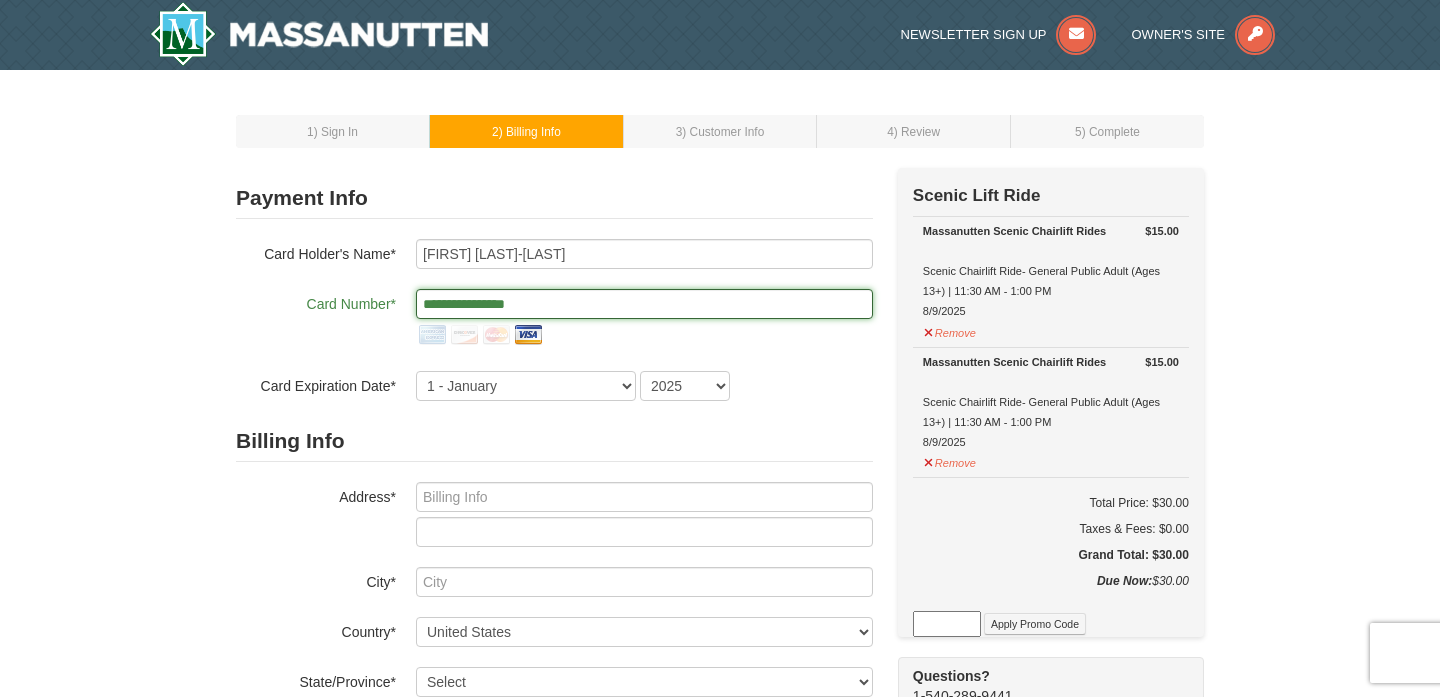 type on "**********" 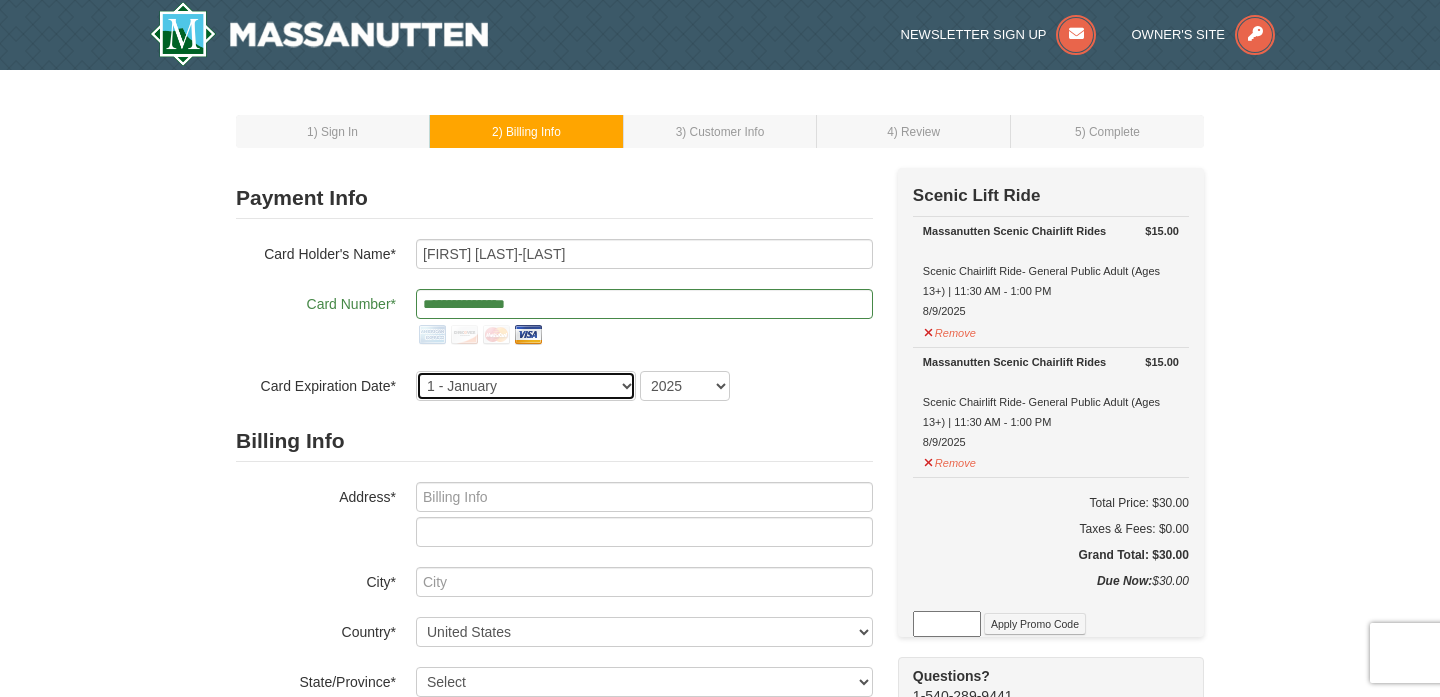 click on "1 - January 2 - February 3 - March 4 - April 5 - May 6 - June 7 - July 8 - August 9 - September 10 - October 11 - November 12 - December" at bounding box center (526, 386) 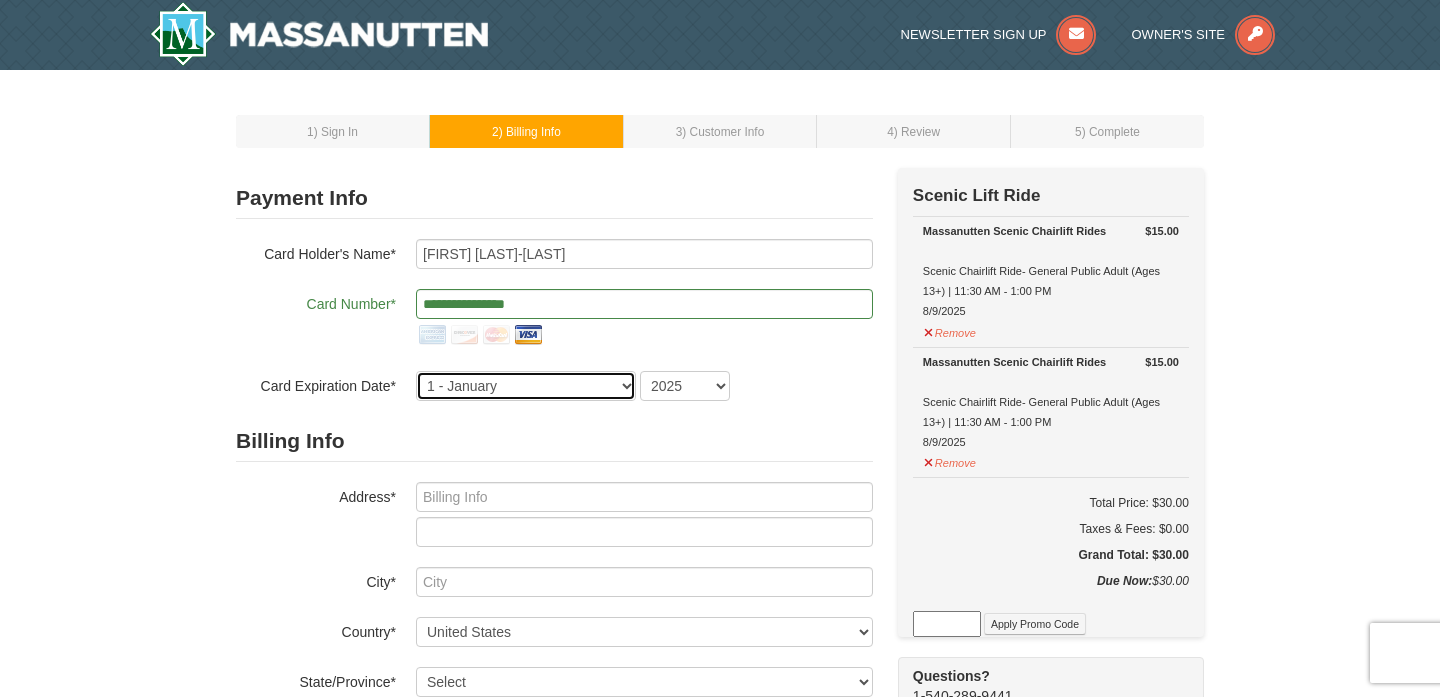 select on "2" 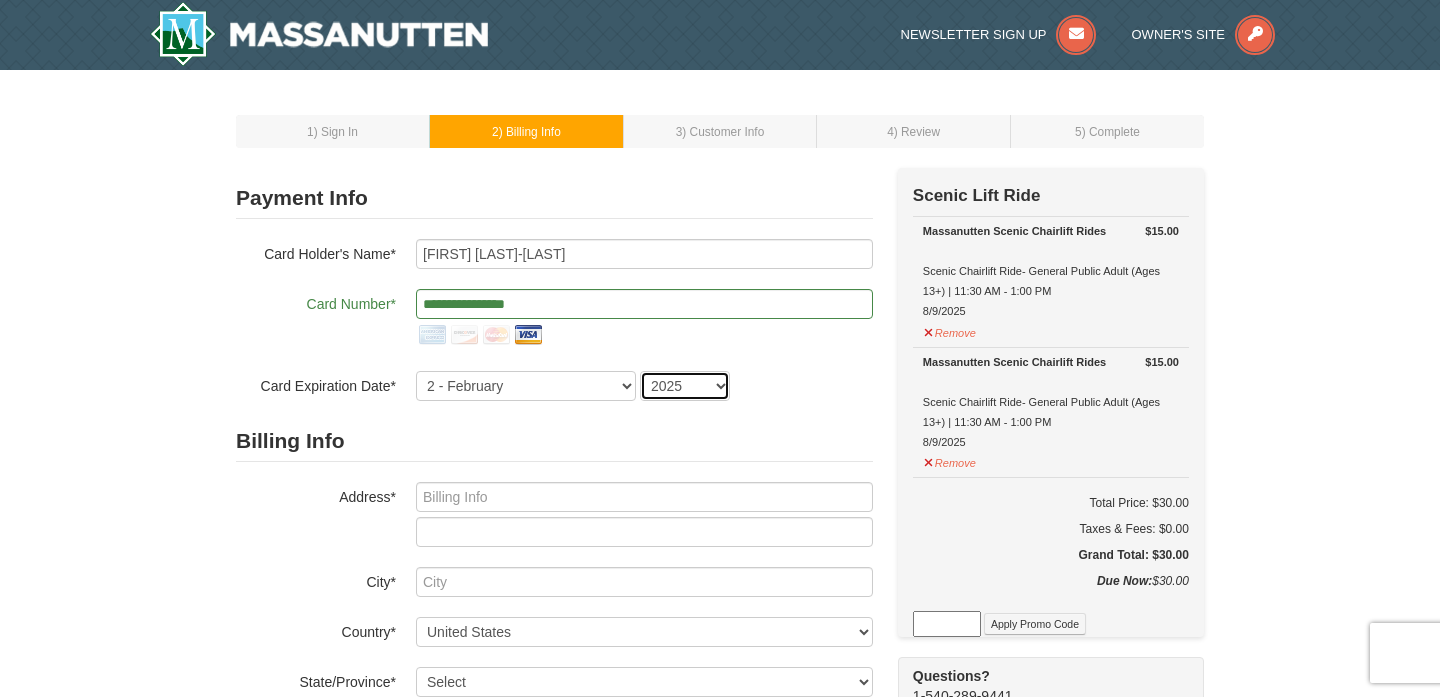 click on "2025 2026 2027 2028 2029 2030 2031 2032 2033 2034" at bounding box center [685, 386] 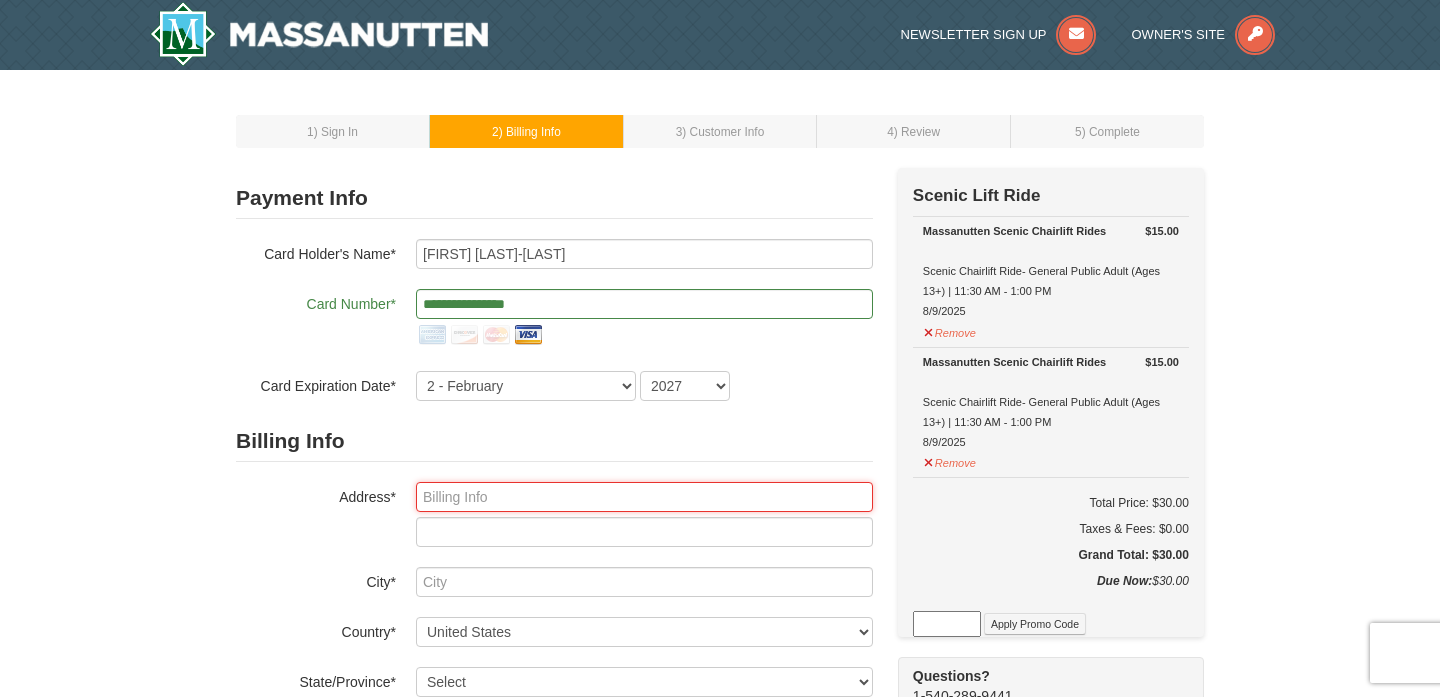 click at bounding box center (644, 497) 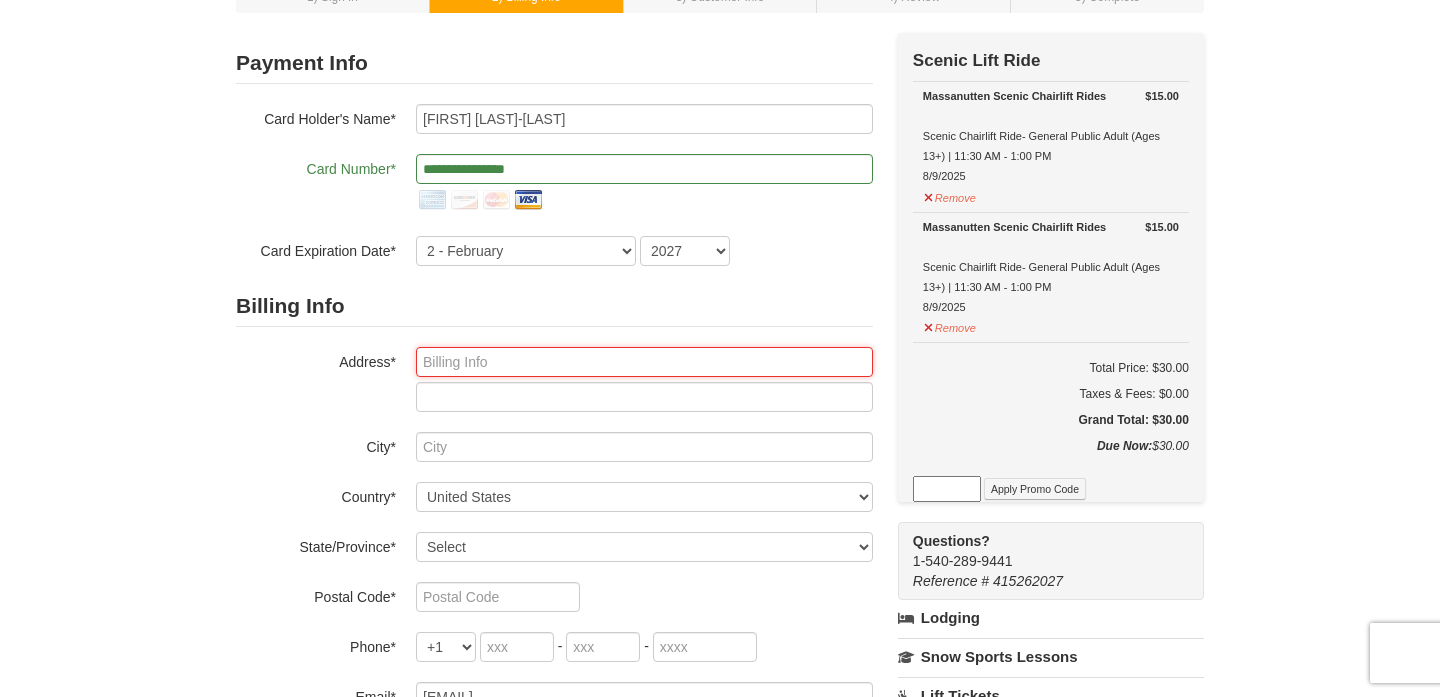 scroll, scrollTop: 159, scrollLeft: 0, axis: vertical 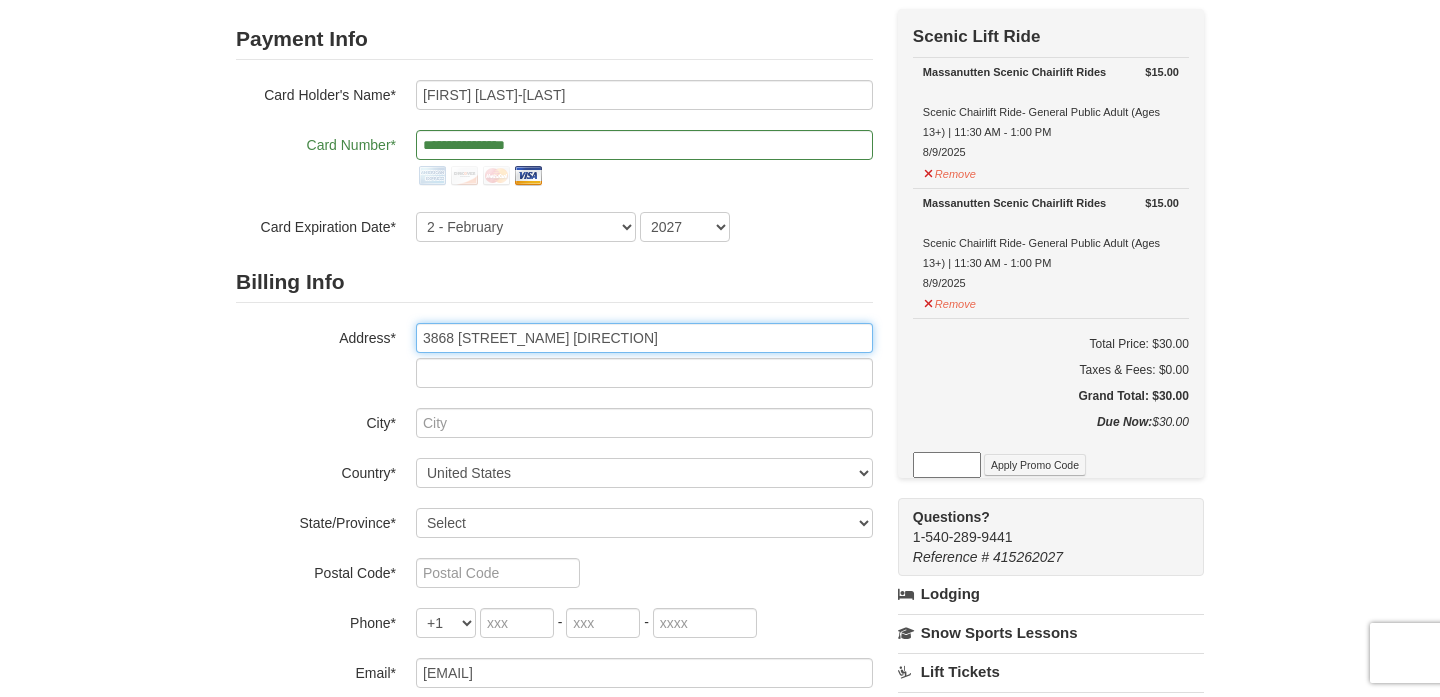 type on "3868 Sterncroft Drive" 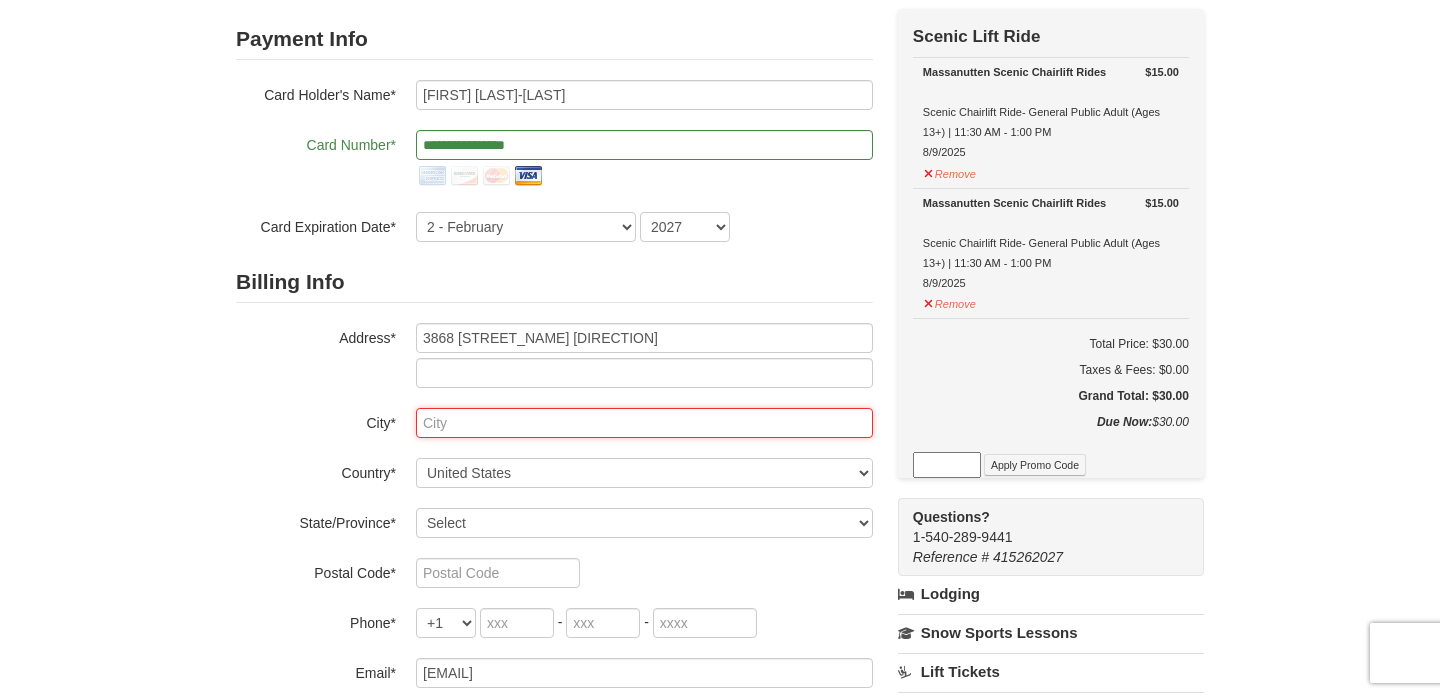 click at bounding box center (644, 423) 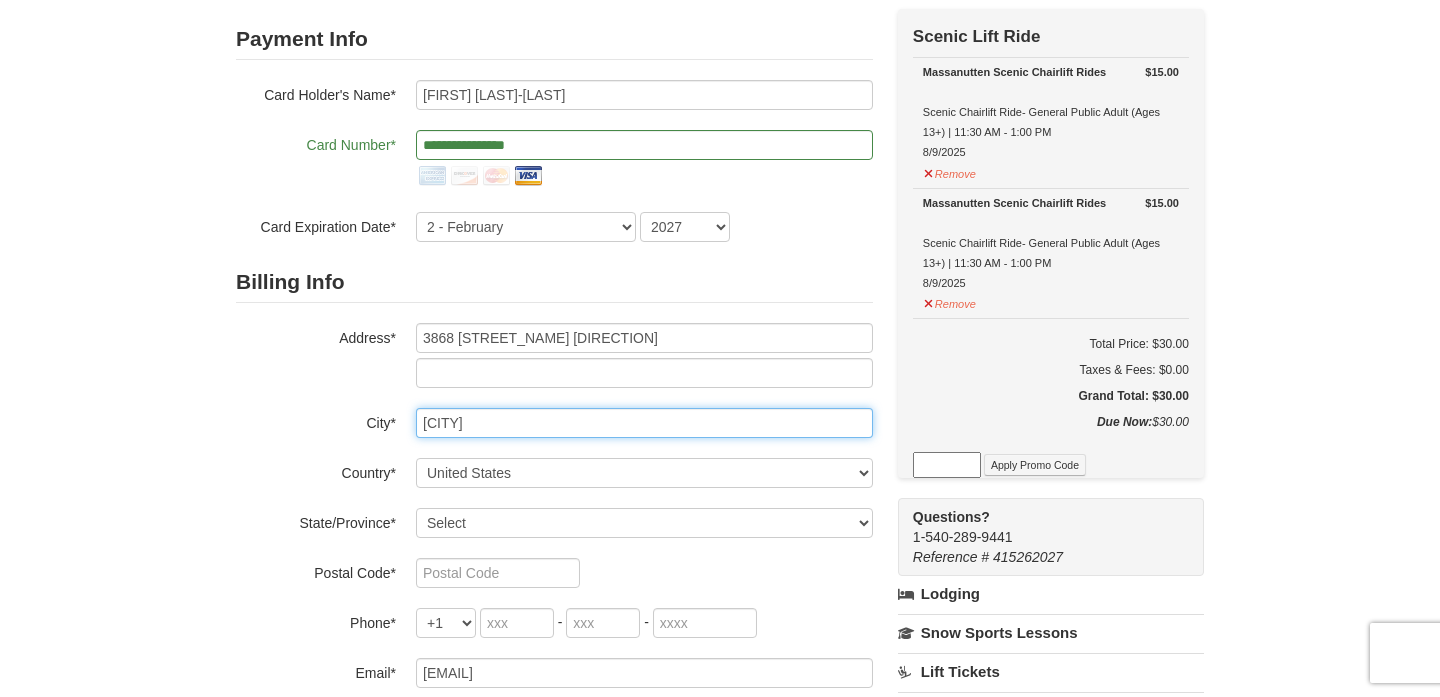 type on "Virginia Beach" 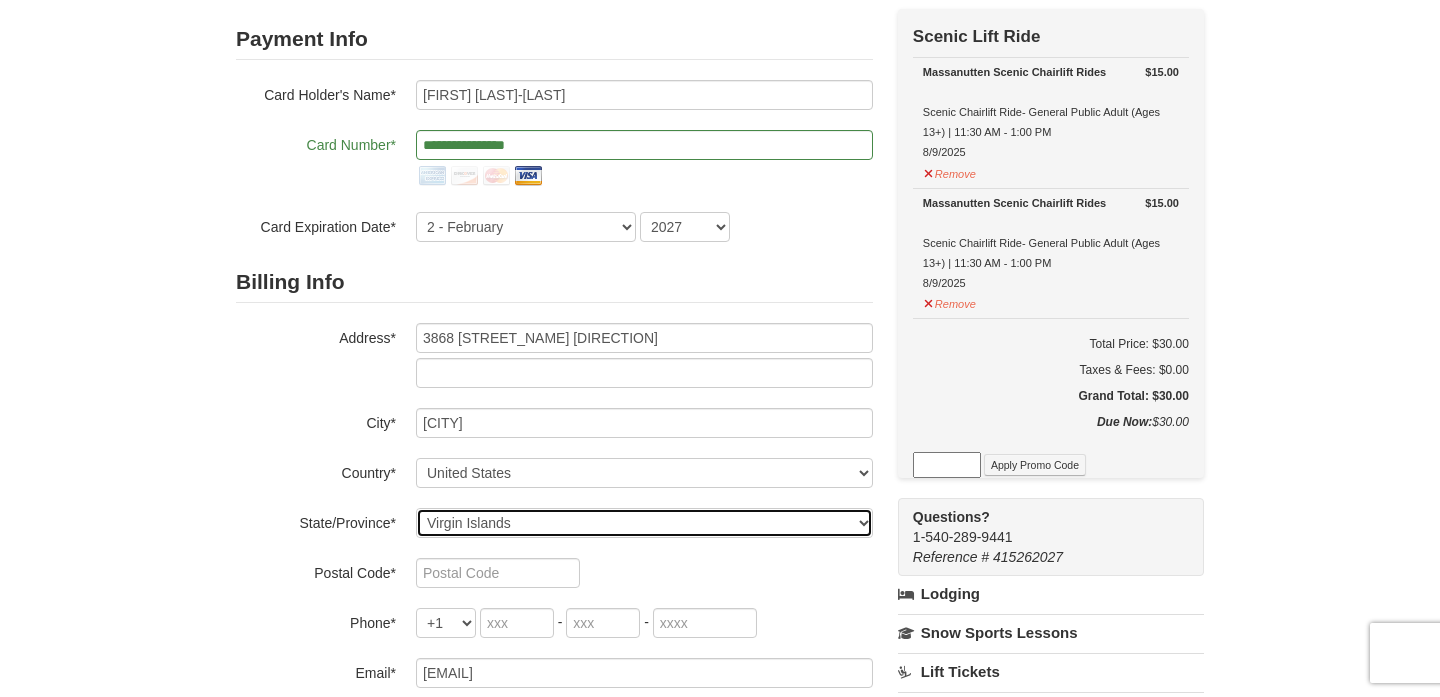 select on "VA" 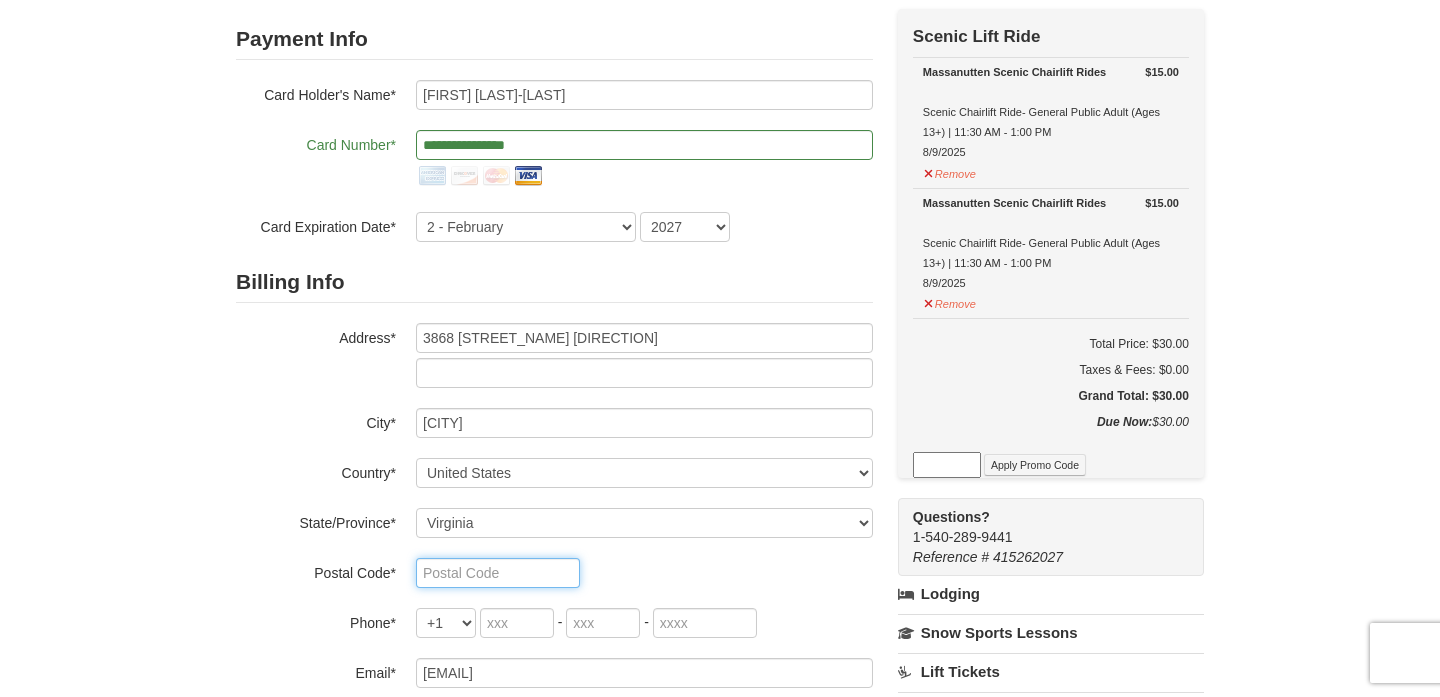 click at bounding box center [498, 573] 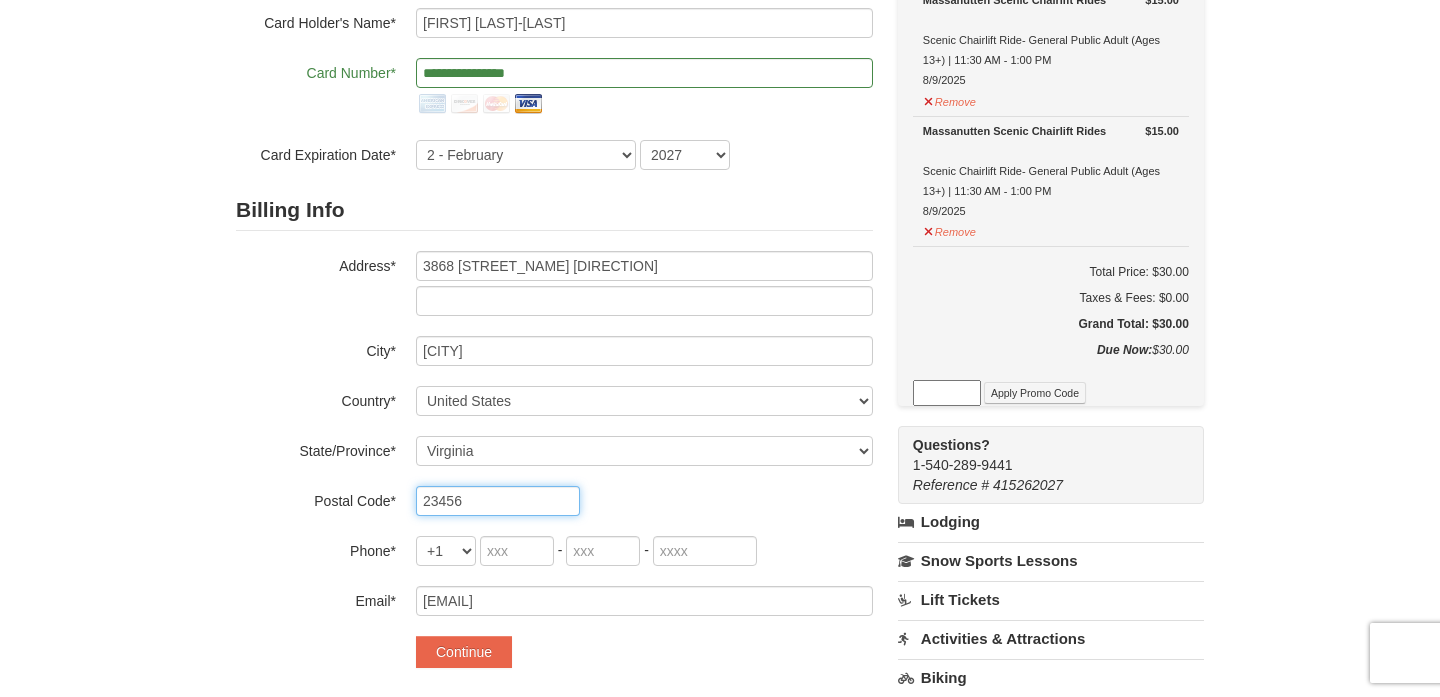 scroll, scrollTop: 237, scrollLeft: 0, axis: vertical 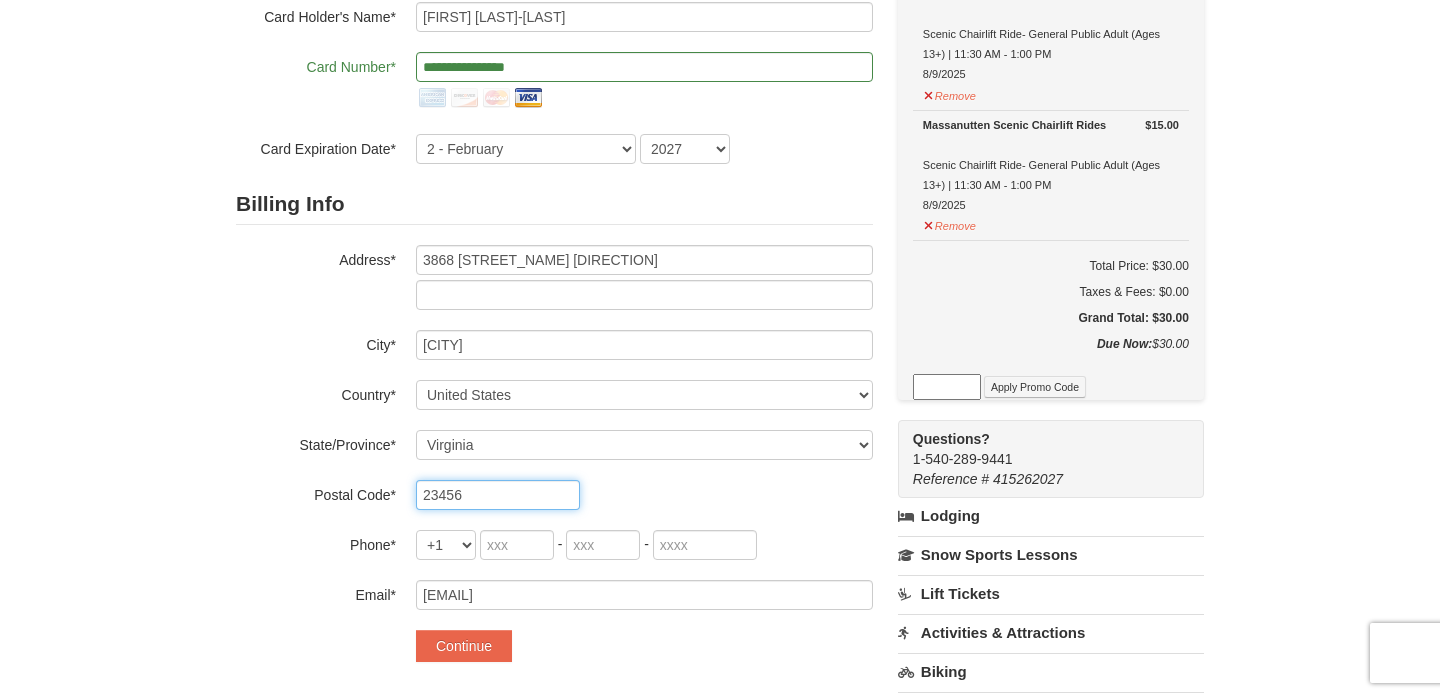 type on "23456" 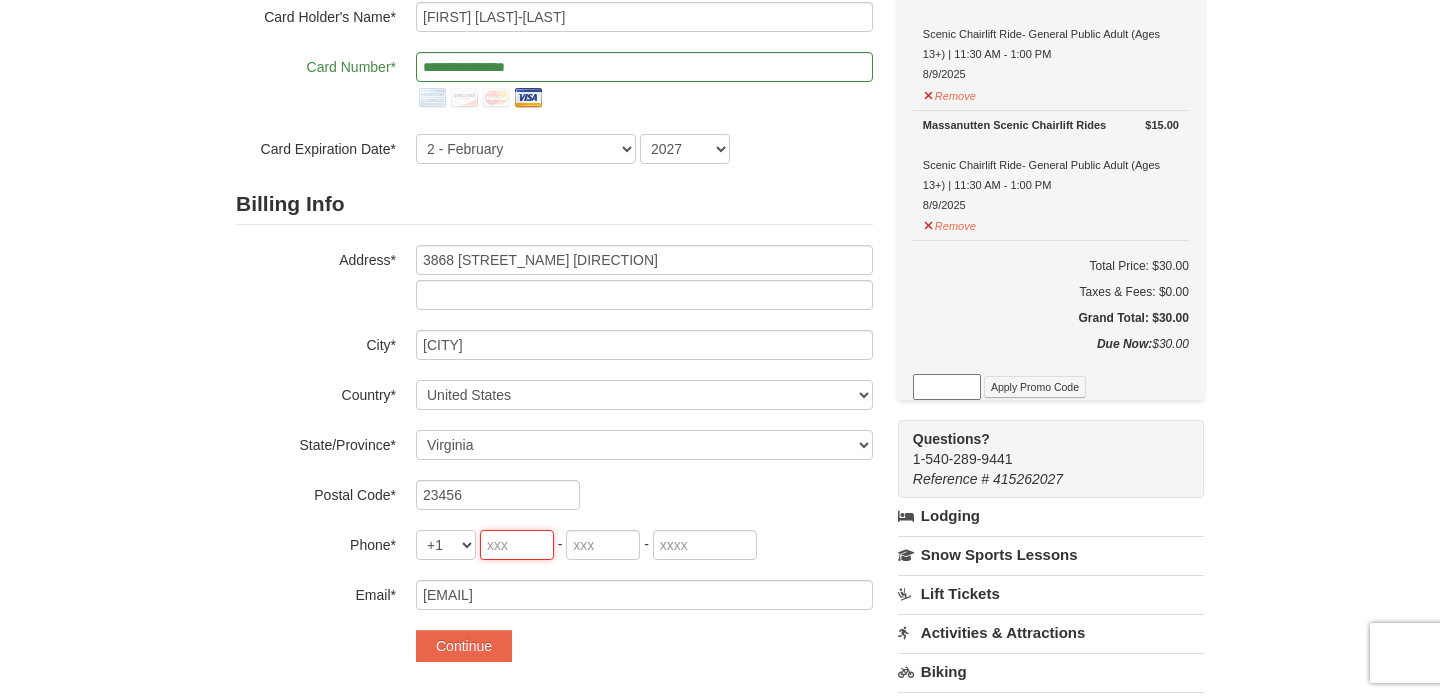 click at bounding box center [517, 545] 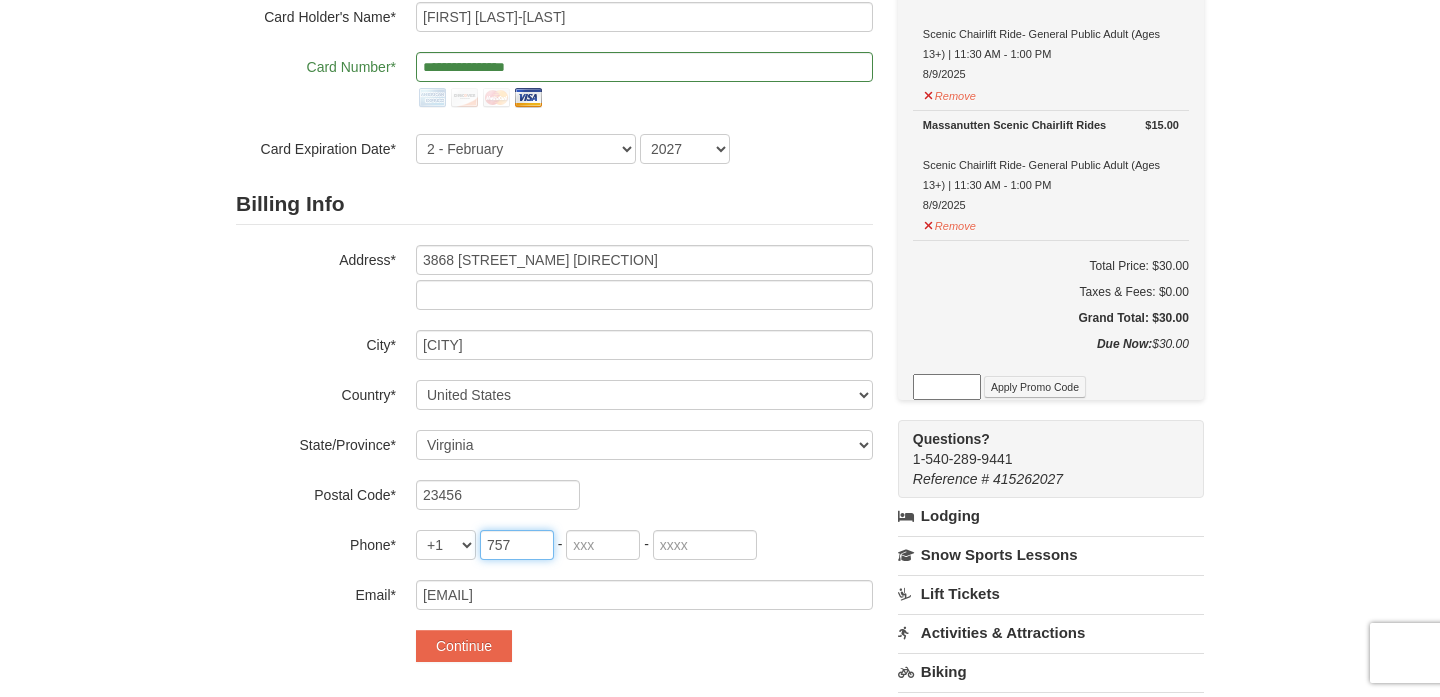 type on "757" 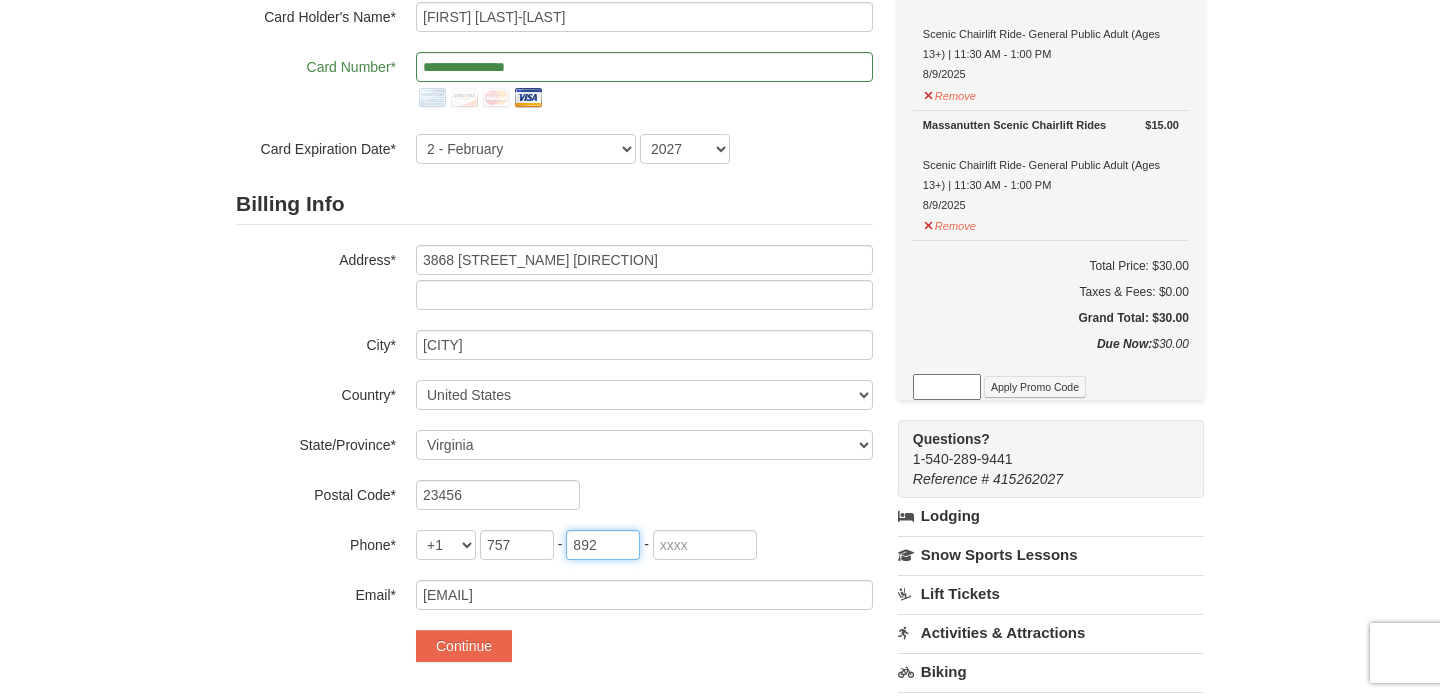type on "892" 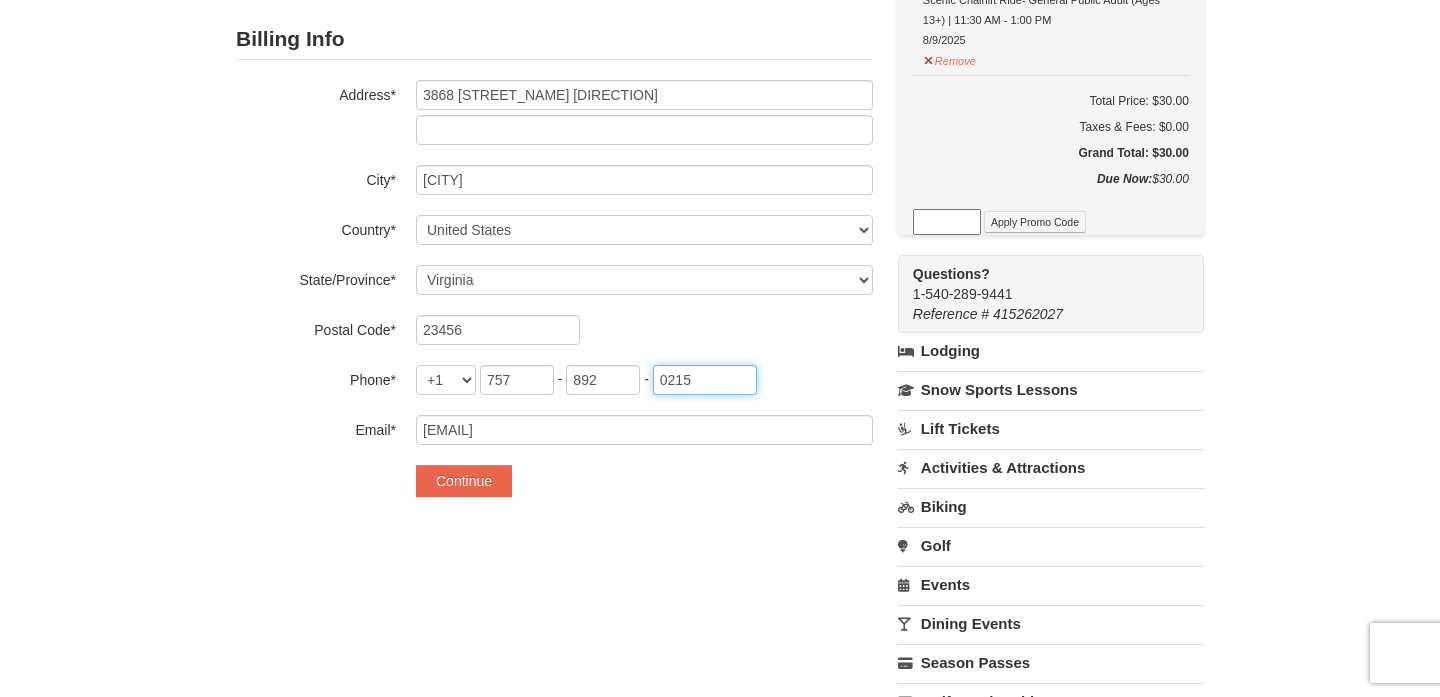 scroll, scrollTop: 461, scrollLeft: 0, axis: vertical 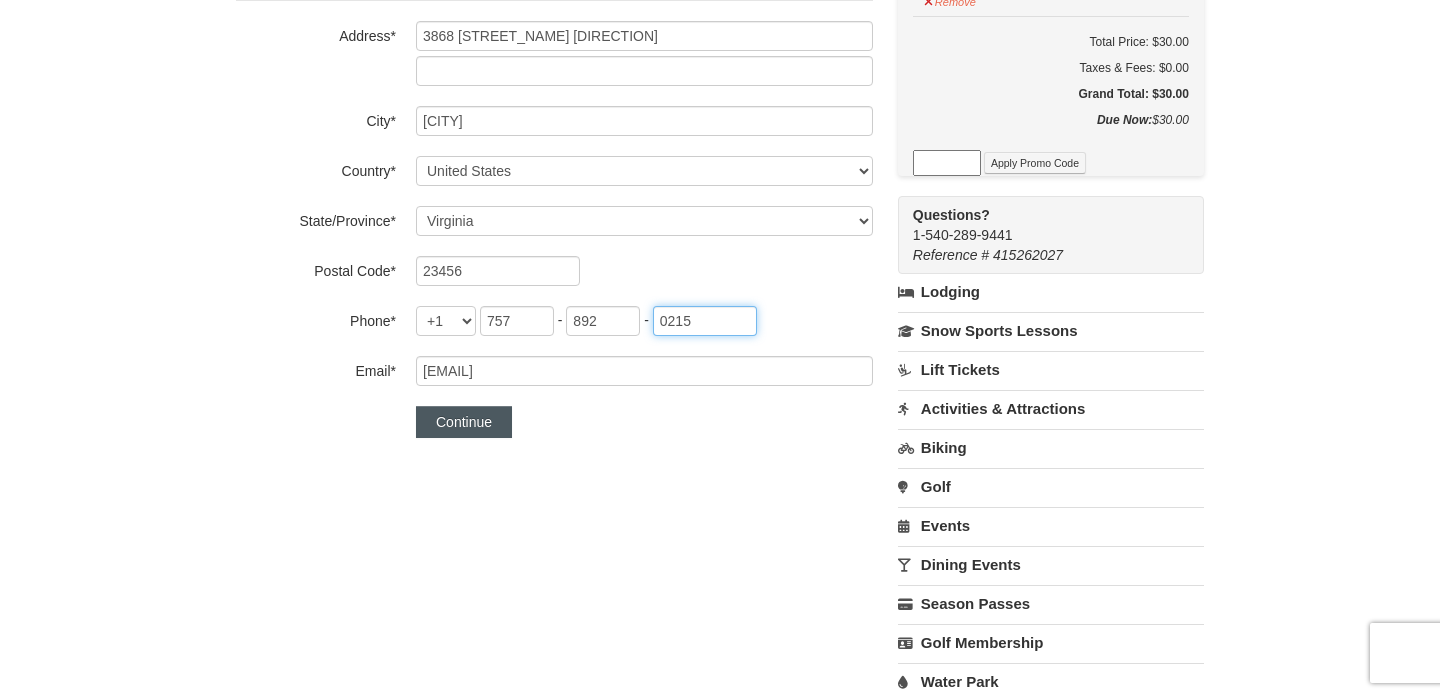 type on "0215" 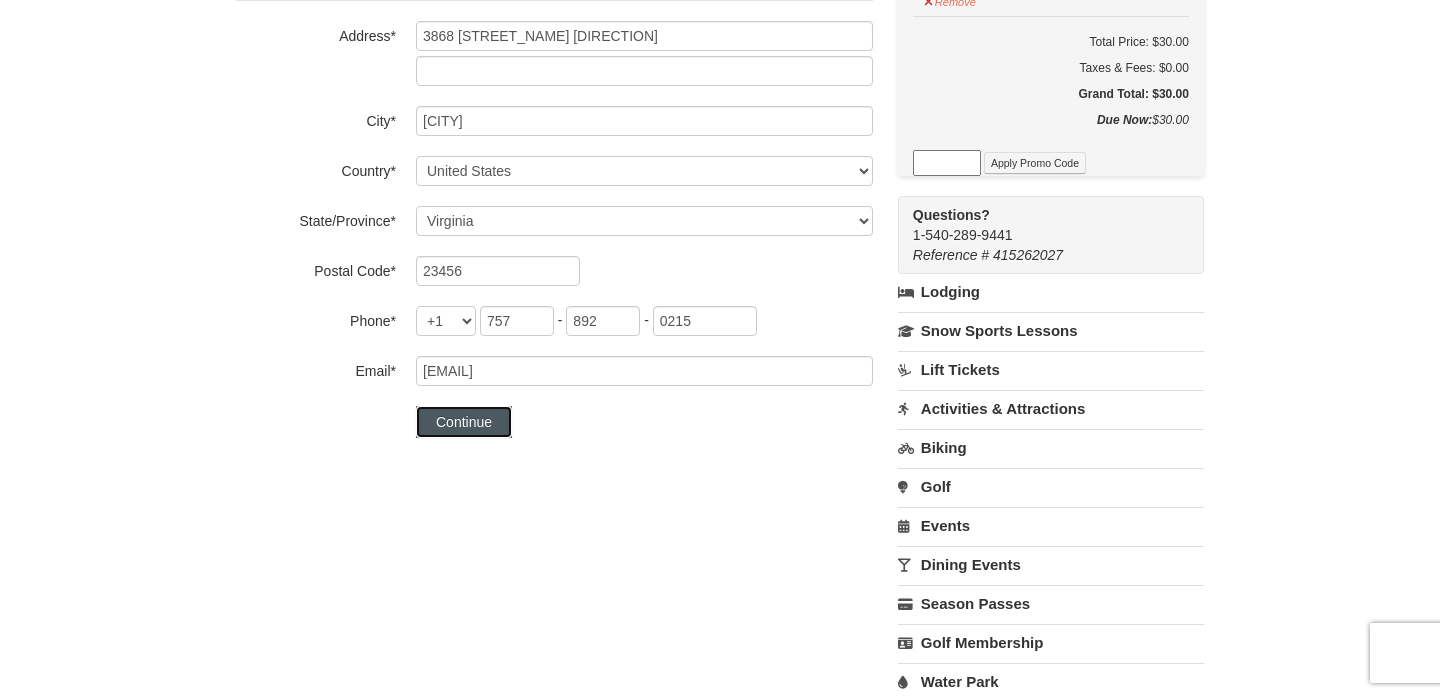 click on "Continue" at bounding box center [464, 422] 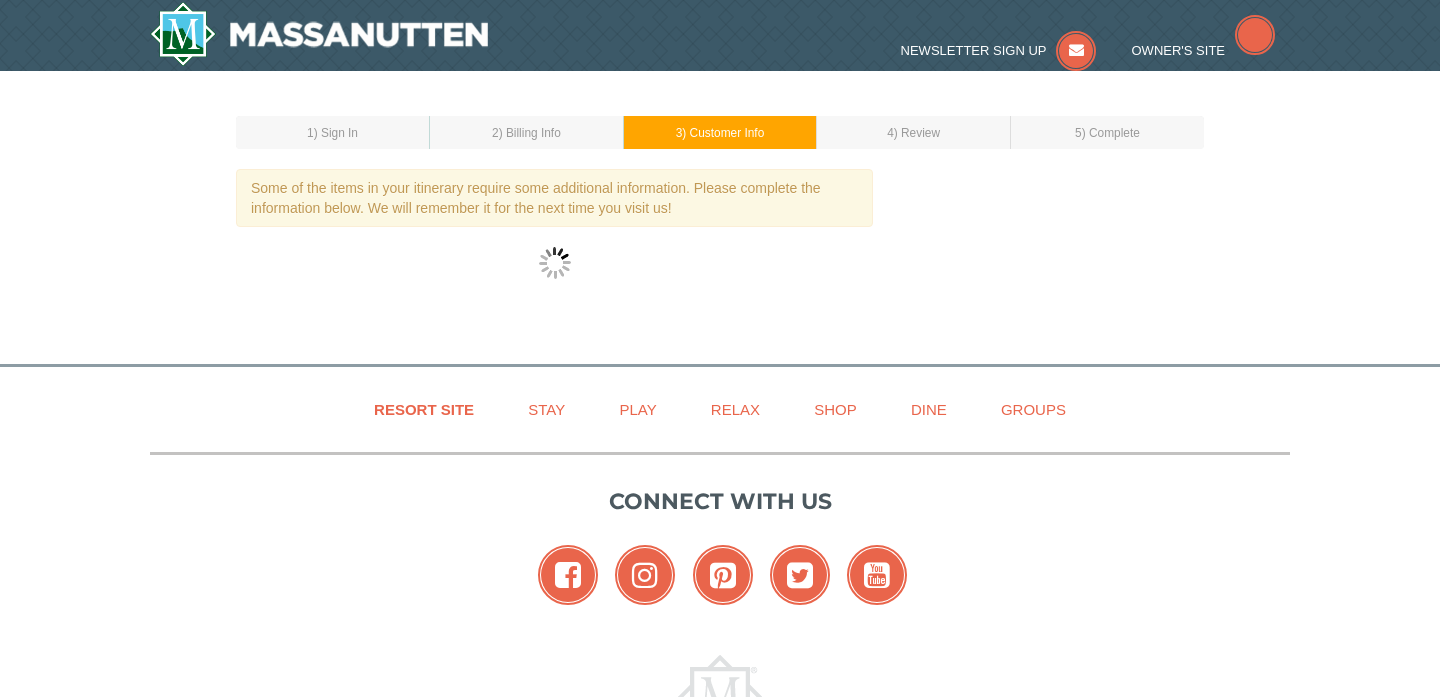 scroll, scrollTop: 0, scrollLeft: 0, axis: both 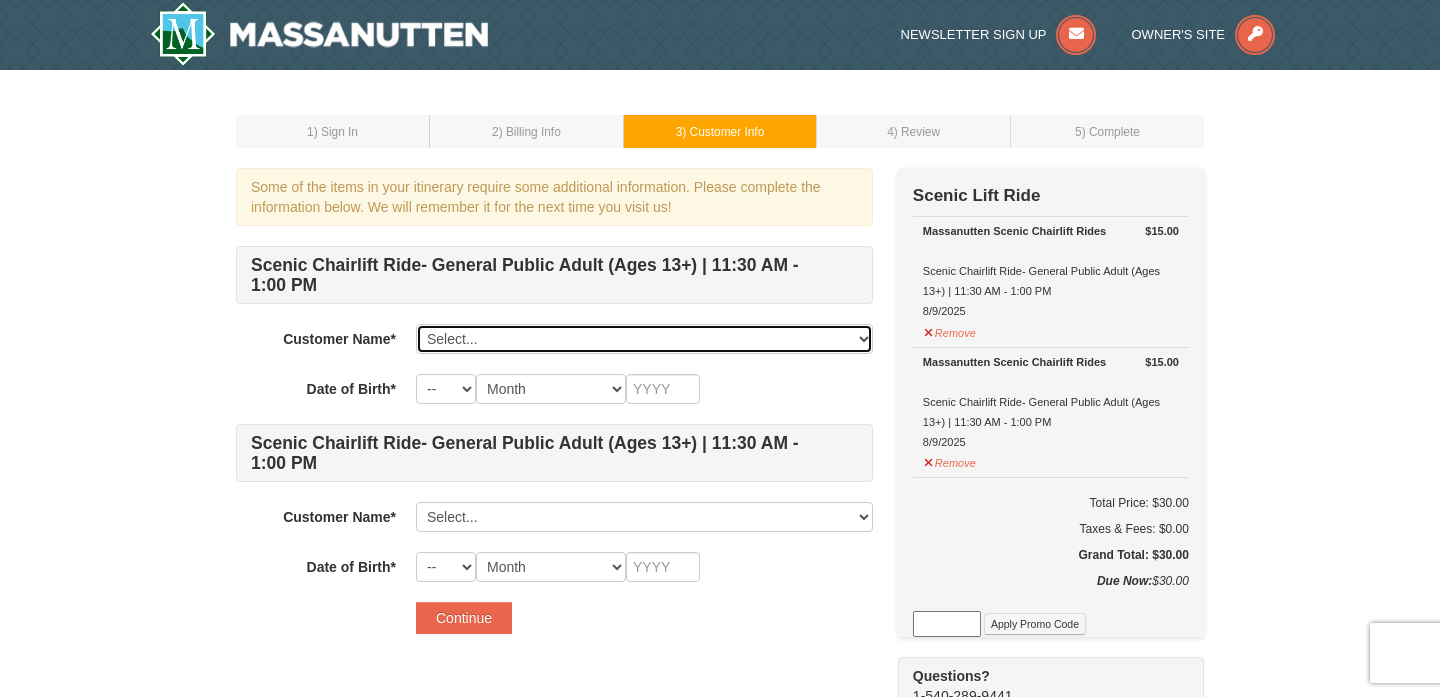 click on "Select... Savannah Lazaga-Amago Add New..." at bounding box center (644, 339) 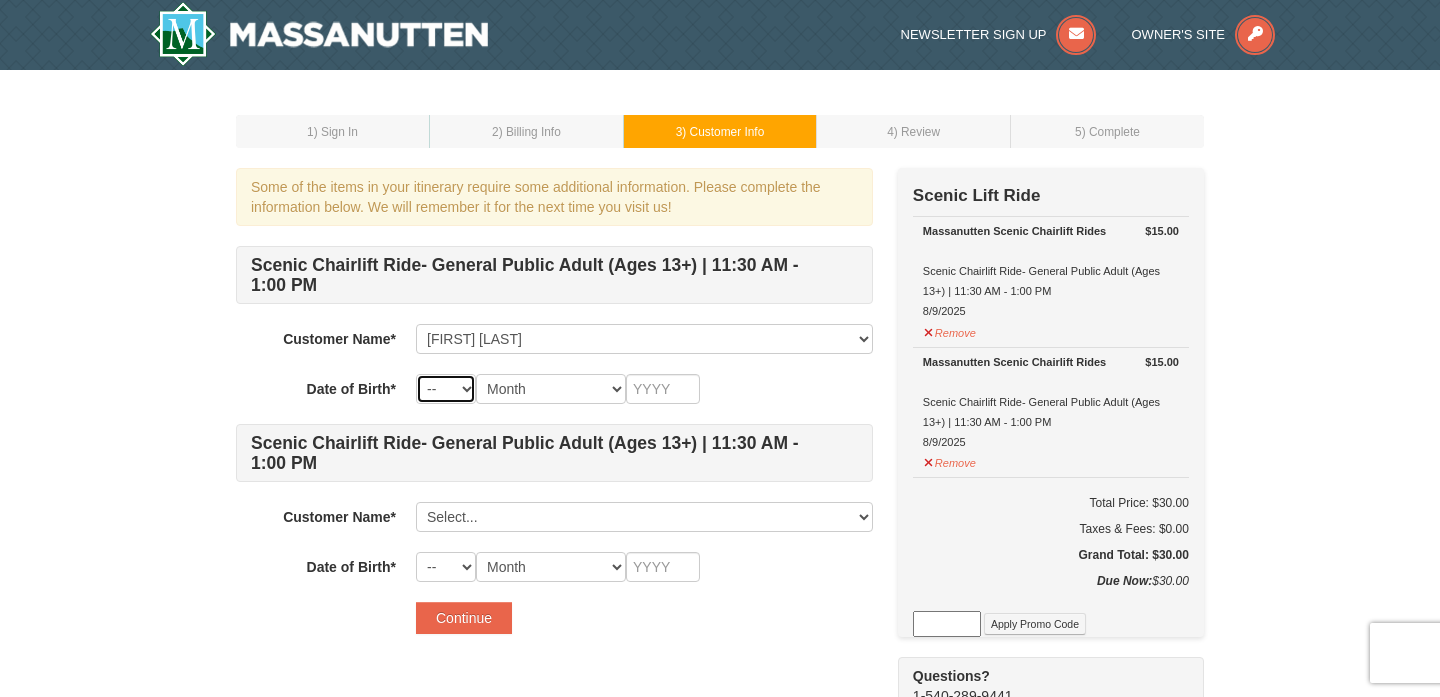 click on "-- 01 02 03 04 05 06 07 08 09 10 11 12 13 14 15 16 17 18 19 20 21 22 23 24 25 26 27 28 29 30 31" at bounding box center [446, 389] 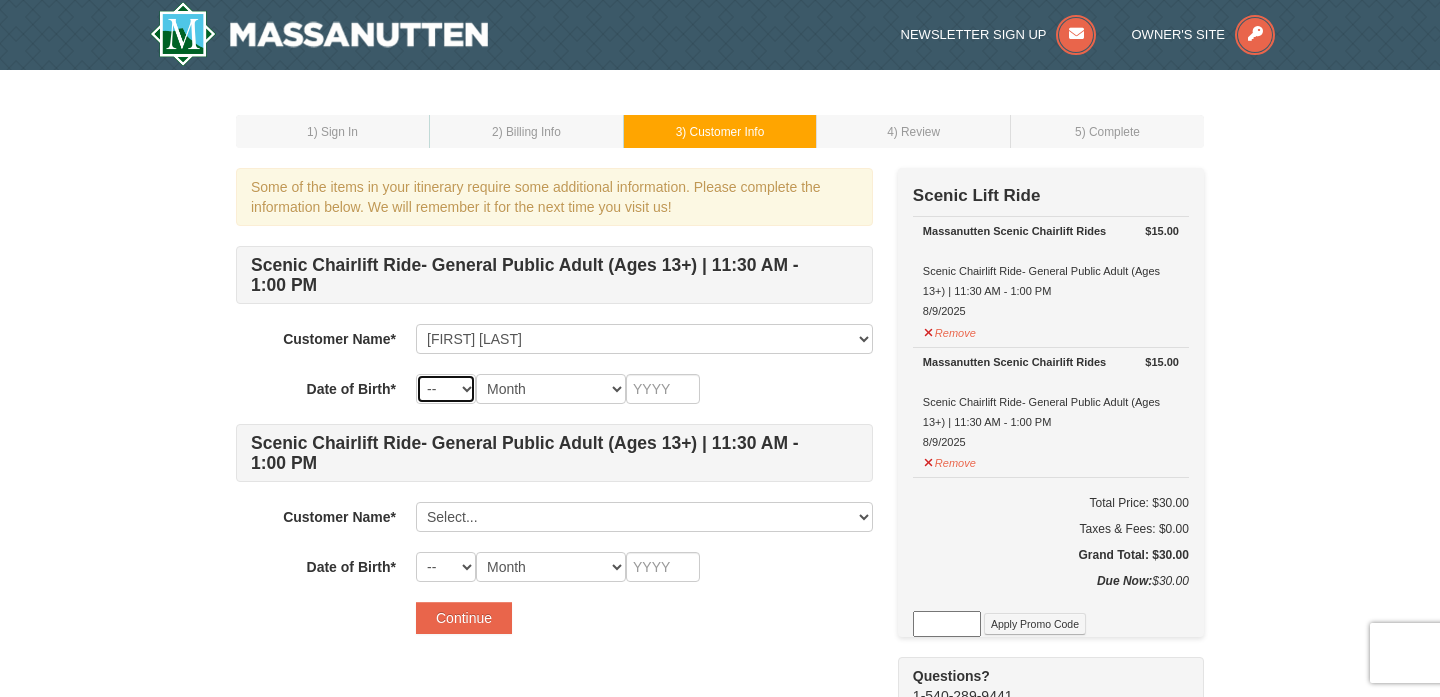 select on "20" 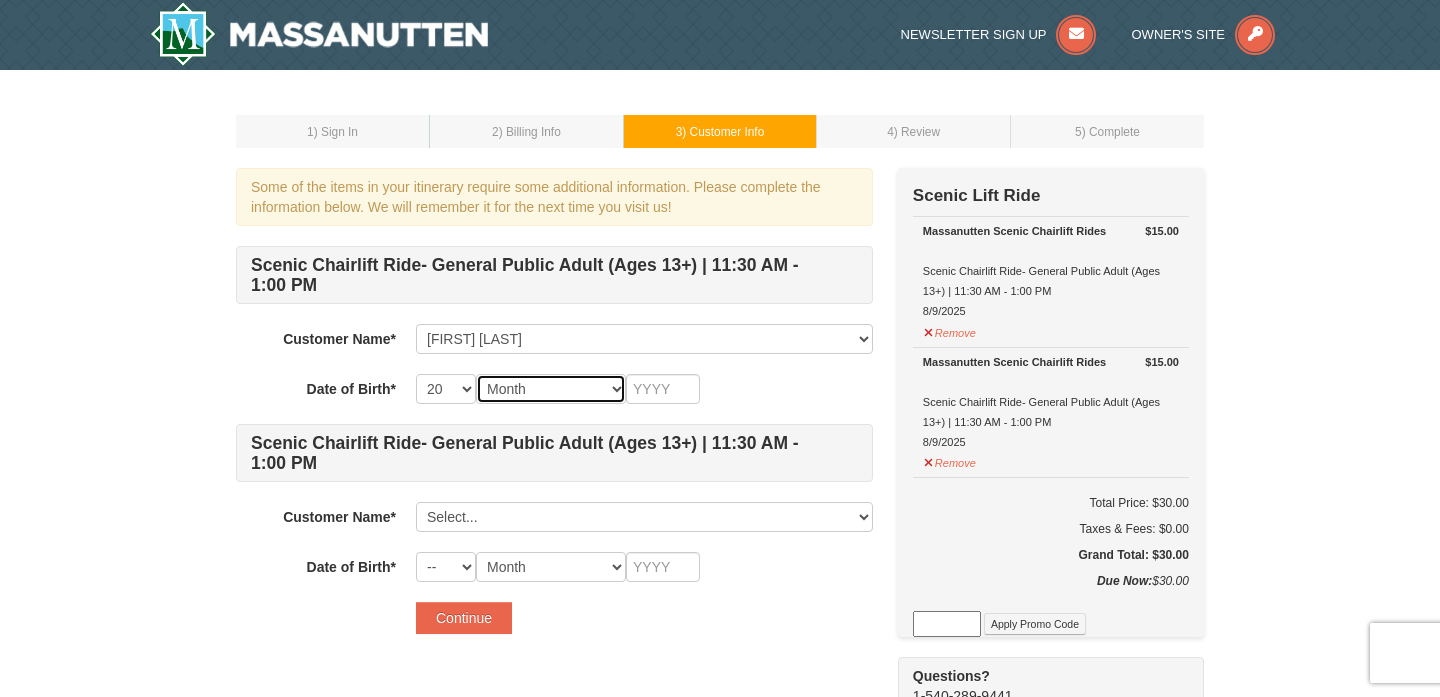 click on "Month January February March April May June July August September October November December" at bounding box center (551, 389) 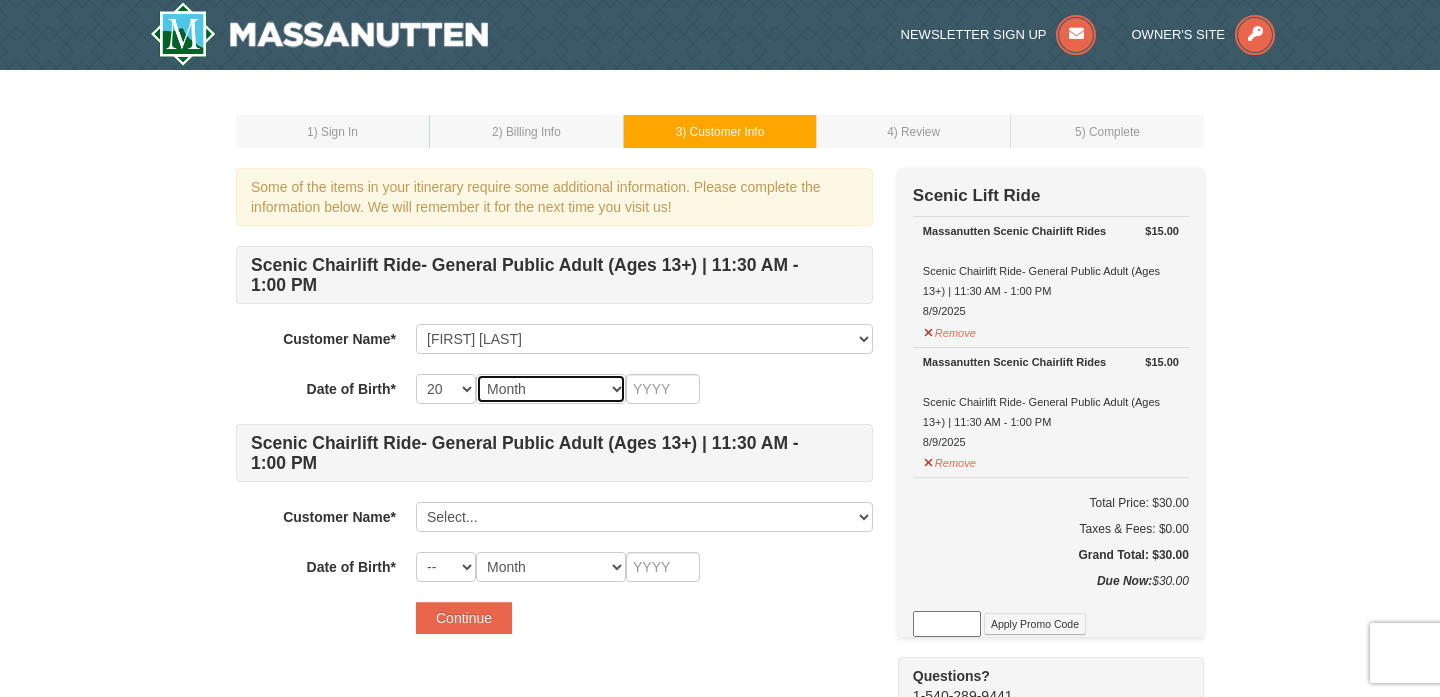 select on "02" 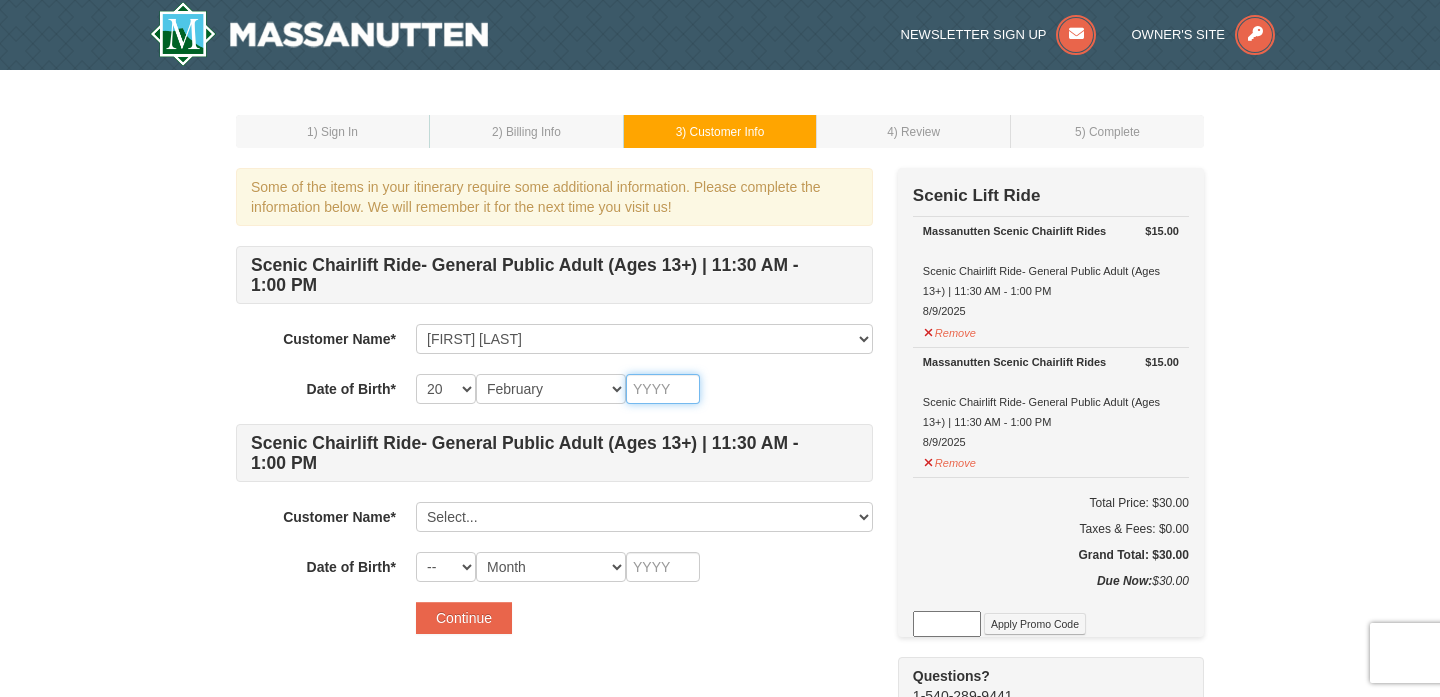 click at bounding box center (663, 389) 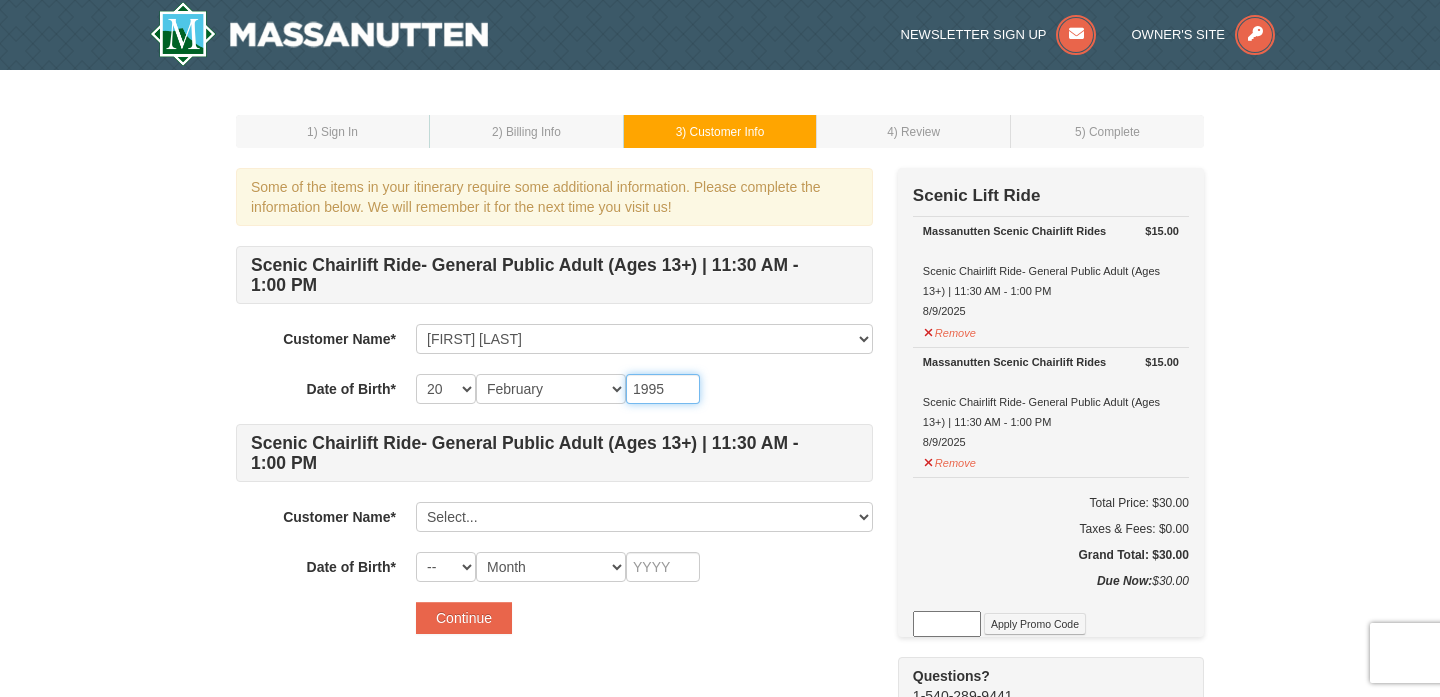 type on "1995" 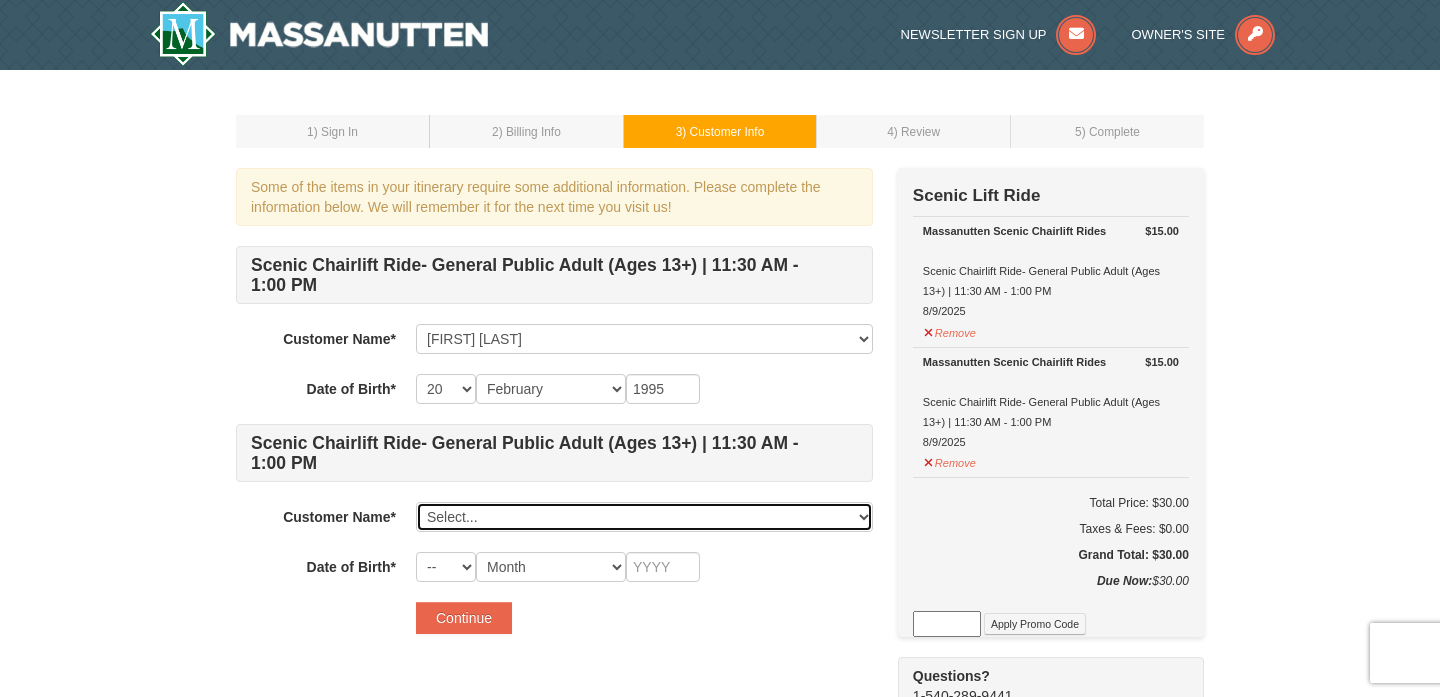 click on "Select... Savannah Lazaga-Amago Add New..." at bounding box center [644, 517] 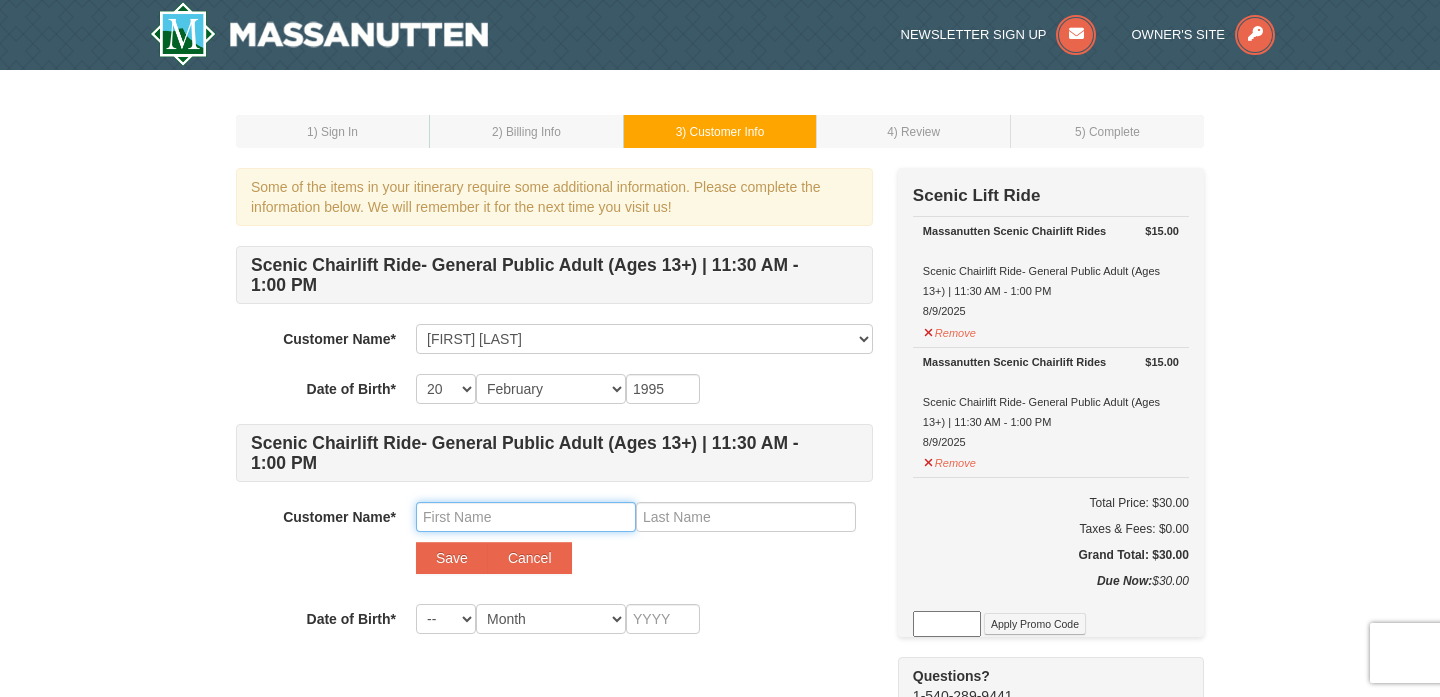 click at bounding box center [526, 517] 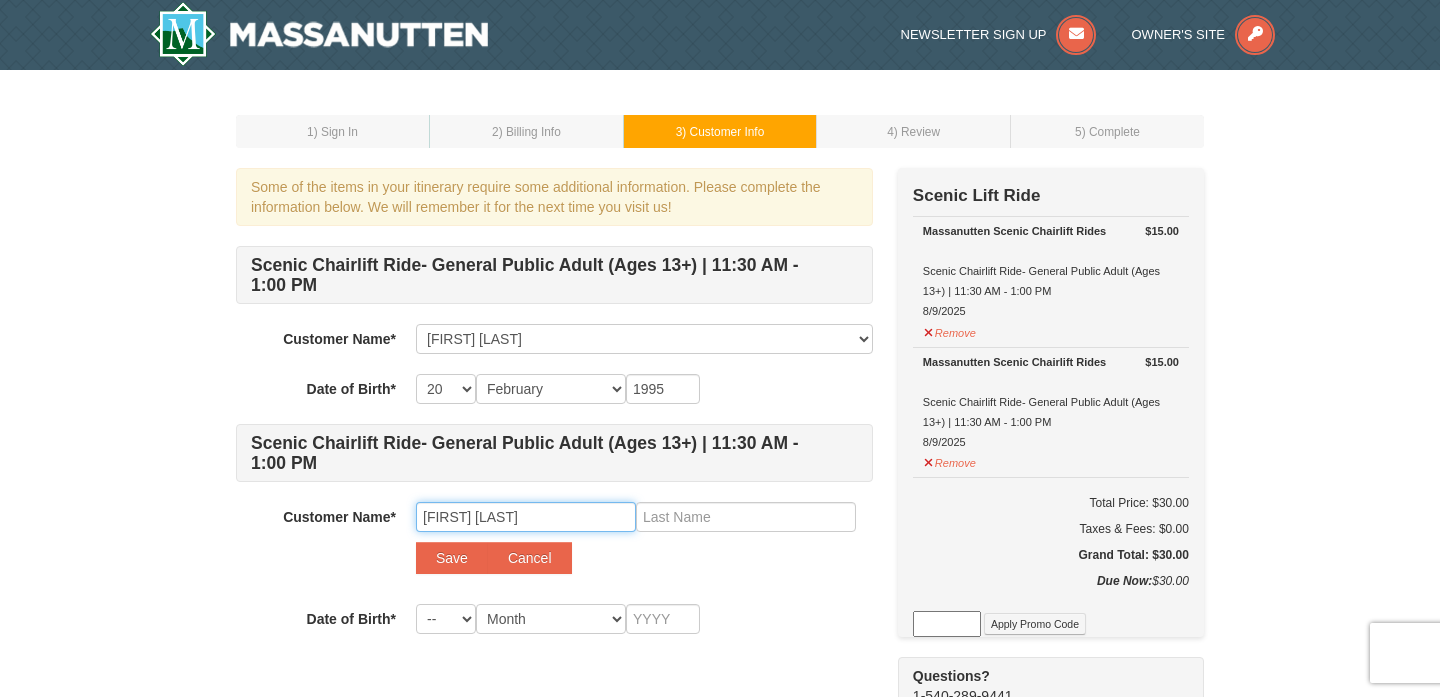 type on "Leonyl Ann" 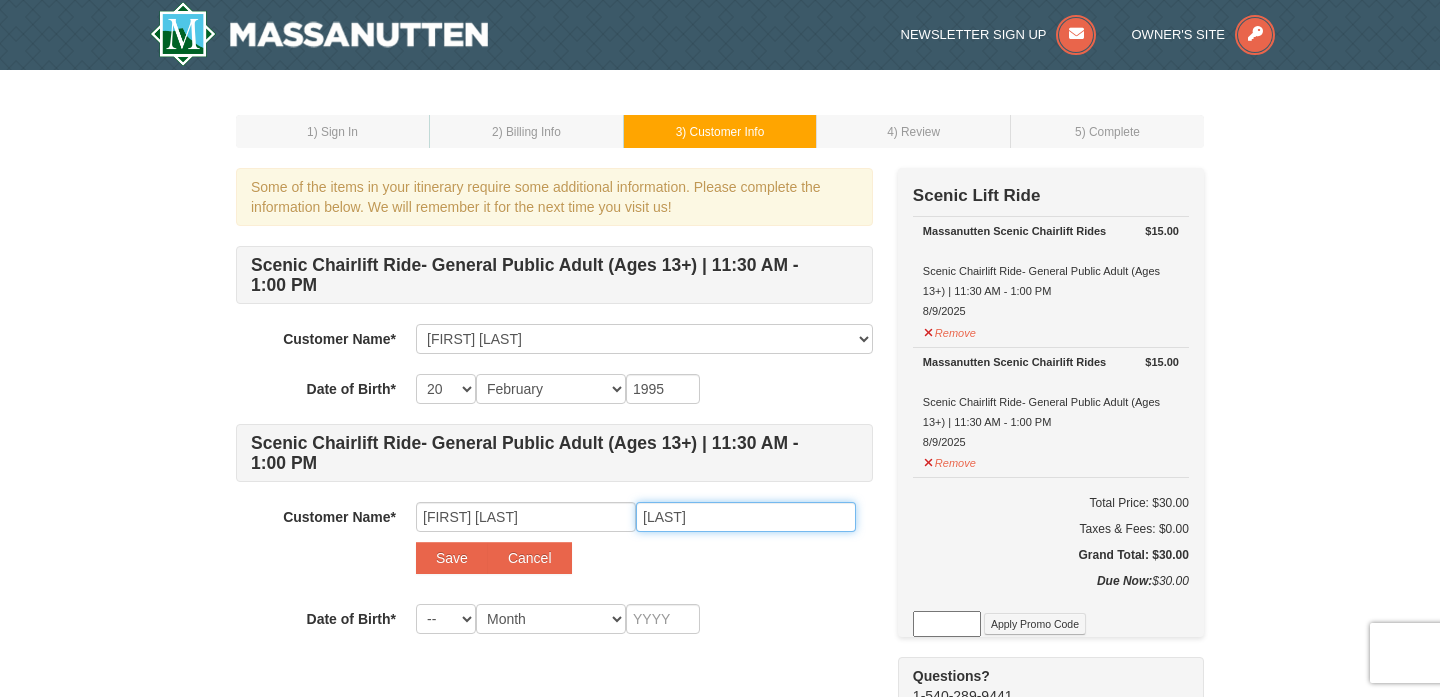 type on "Lazaga" 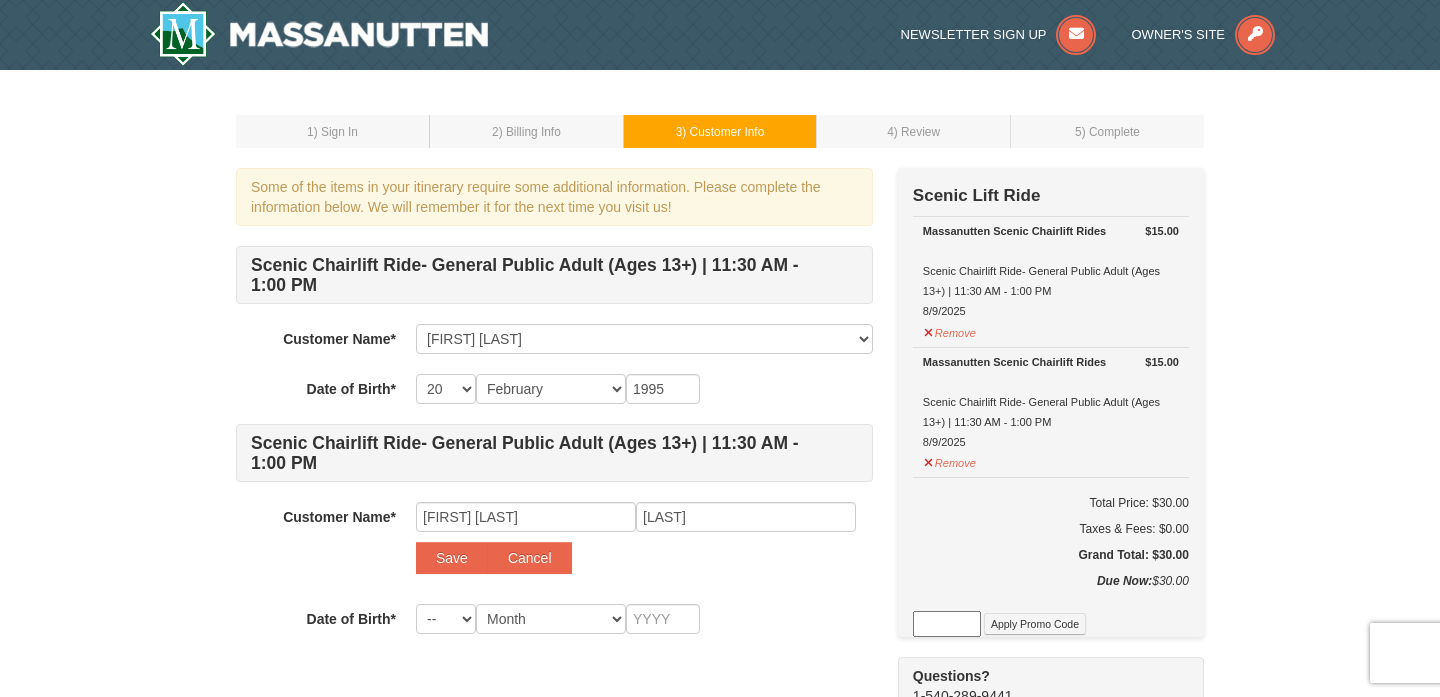 click on "Scenic Chairlift Ride- General Public Adult (Ages 13+) | 11:30 AM - 1:00 PM" at bounding box center [554, 453] 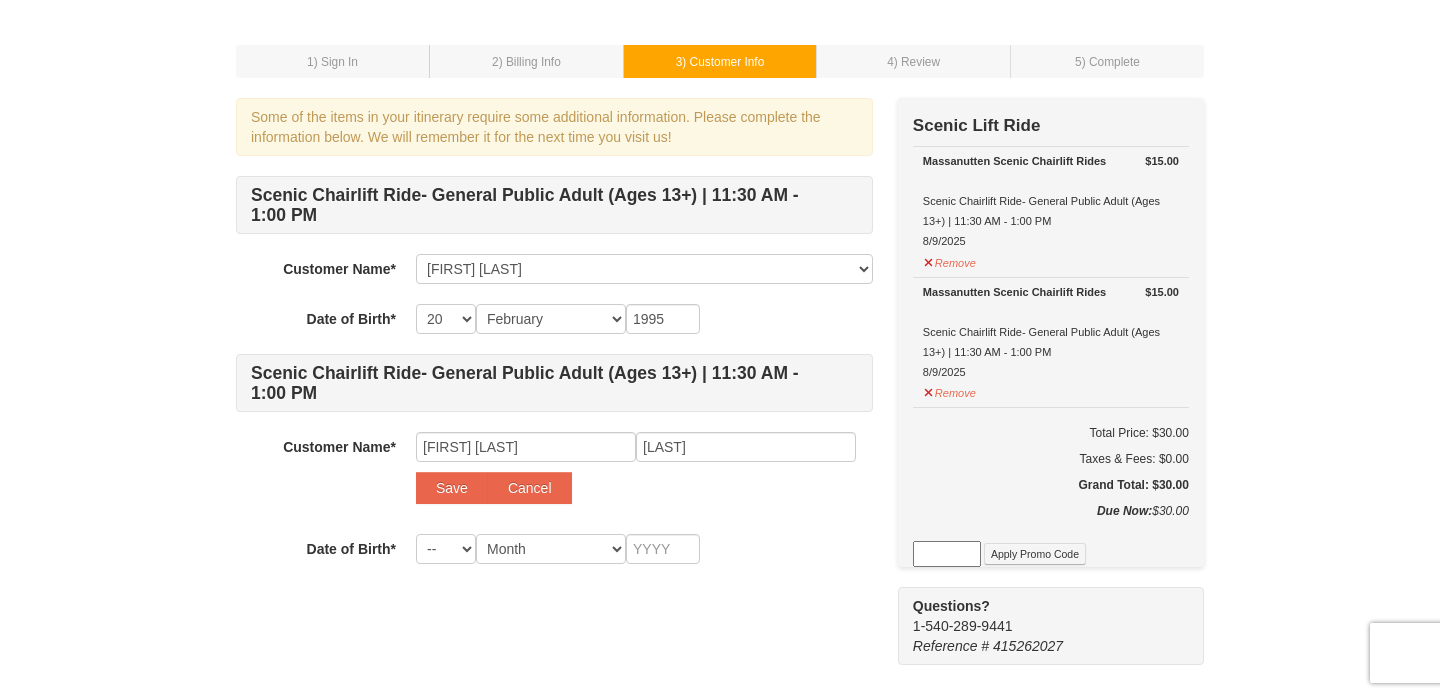 scroll, scrollTop: 99, scrollLeft: 0, axis: vertical 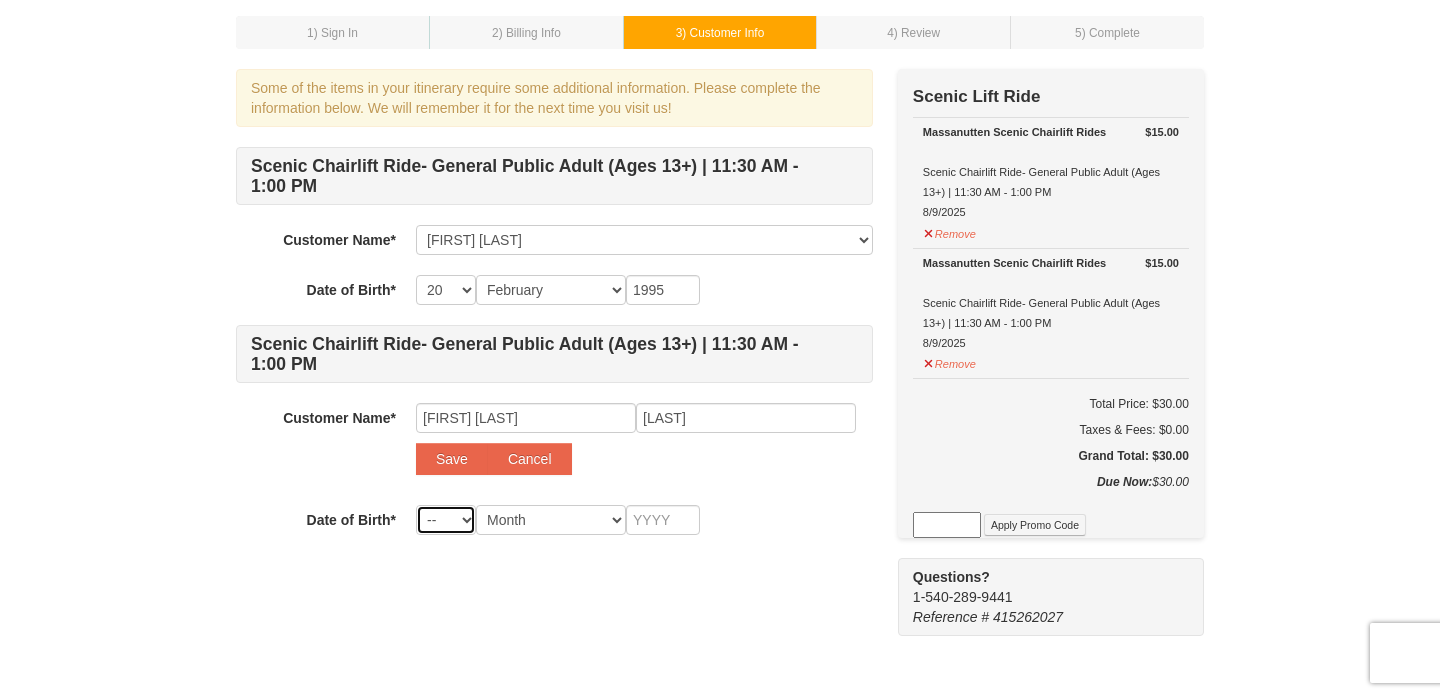 click on "-- 01 02 03 04 05 06 07 08 09 10 11 12 13 14 15 16 17 18 19 20 21 22 23 24 25 26 27 28 29 30 31" at bounding box center (446, 520) 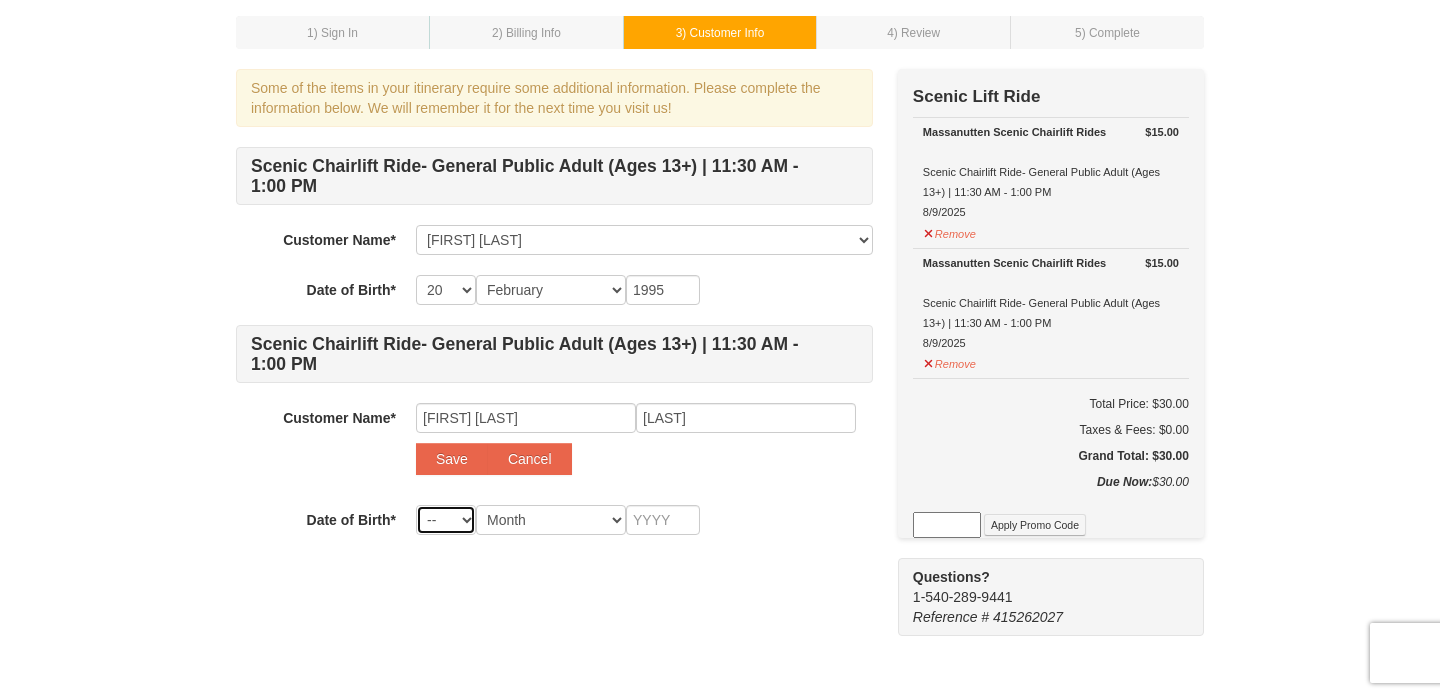 select on "08" 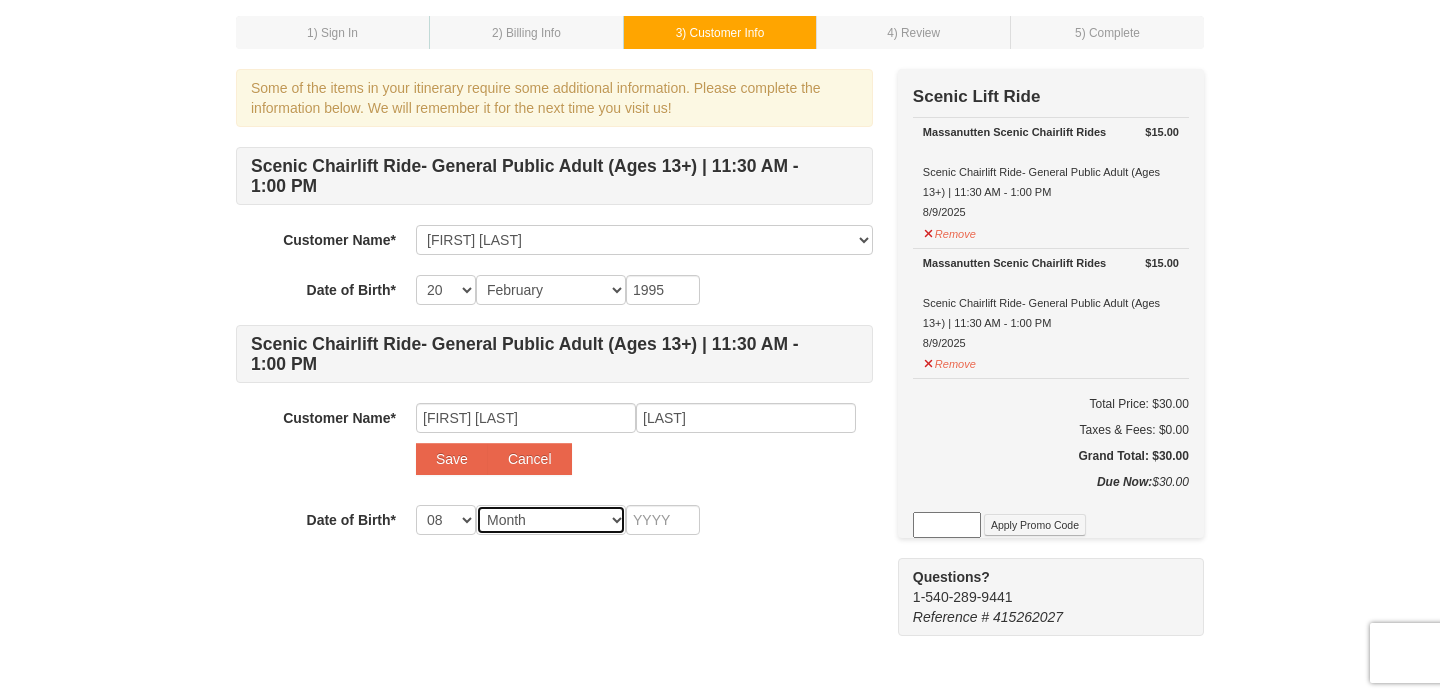 click on "Month January February March April May June July August September October November December" at bounding box center (551, 520) 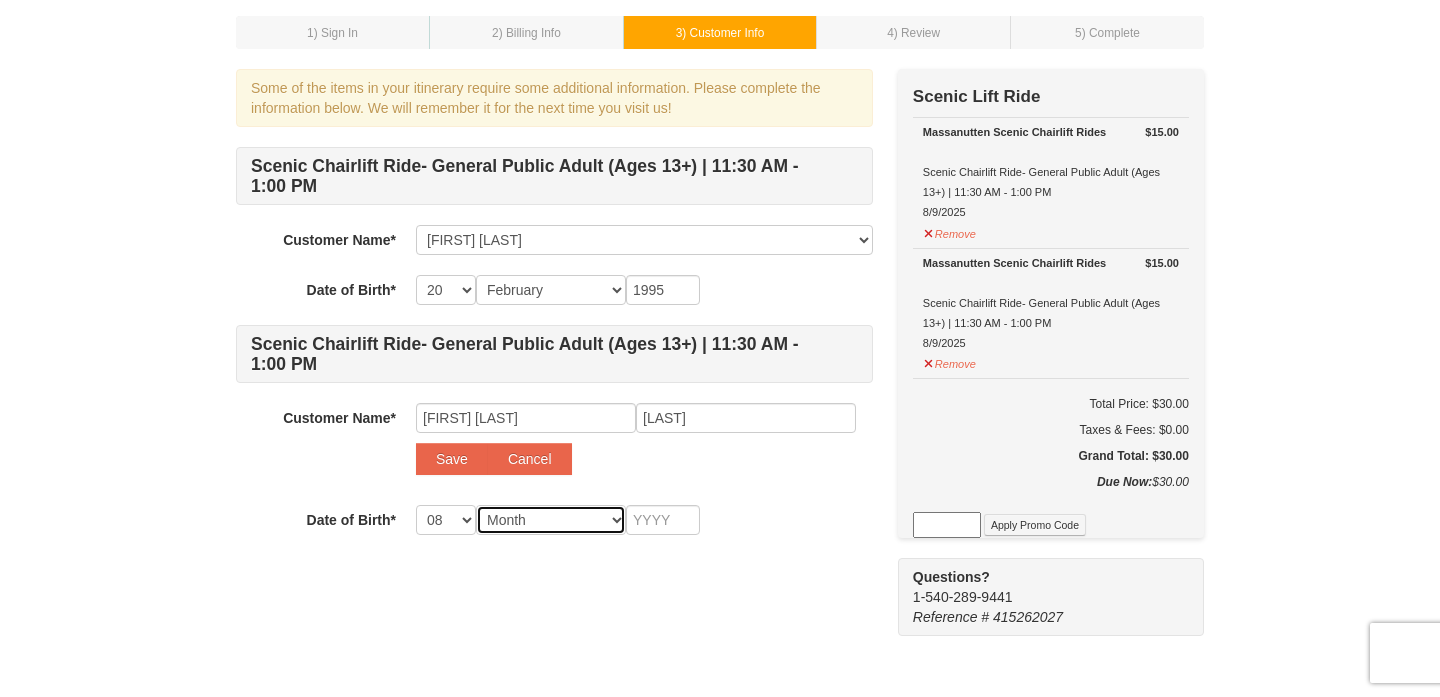 select on "05" 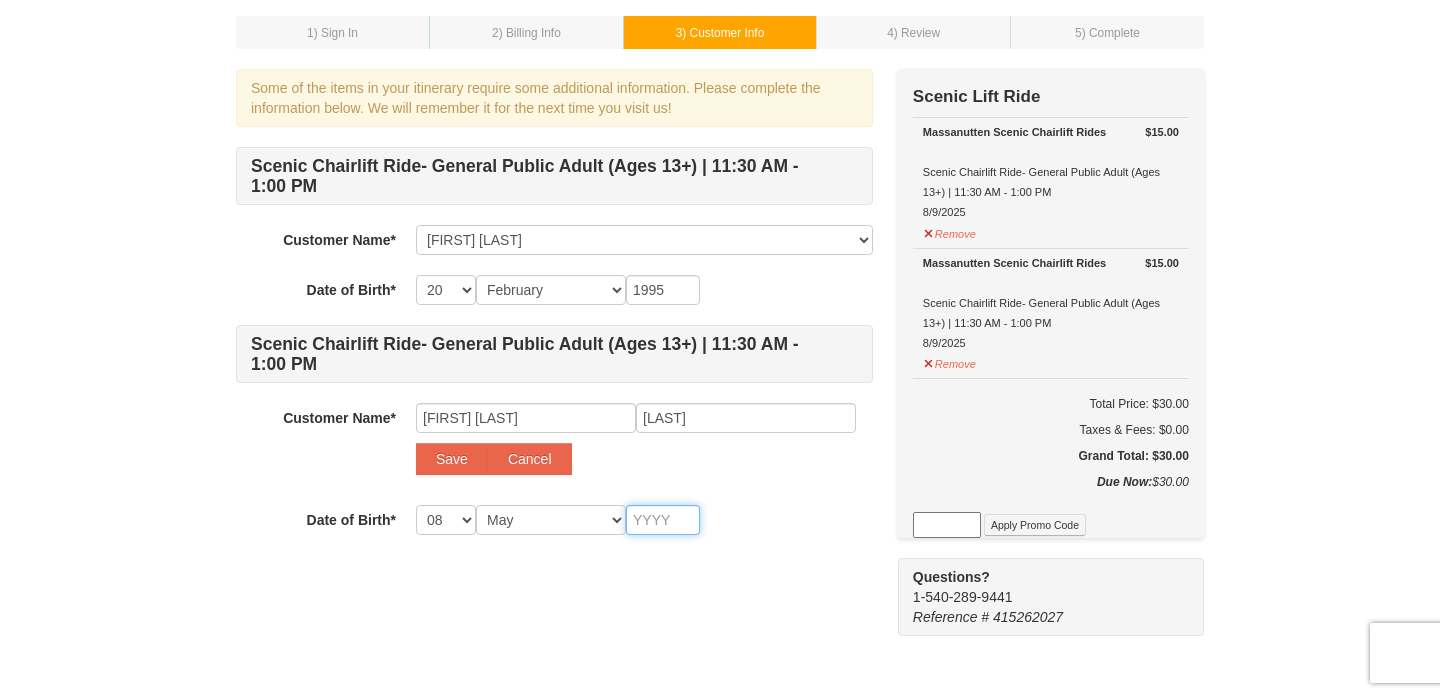 click at bounding box center [663, 520] 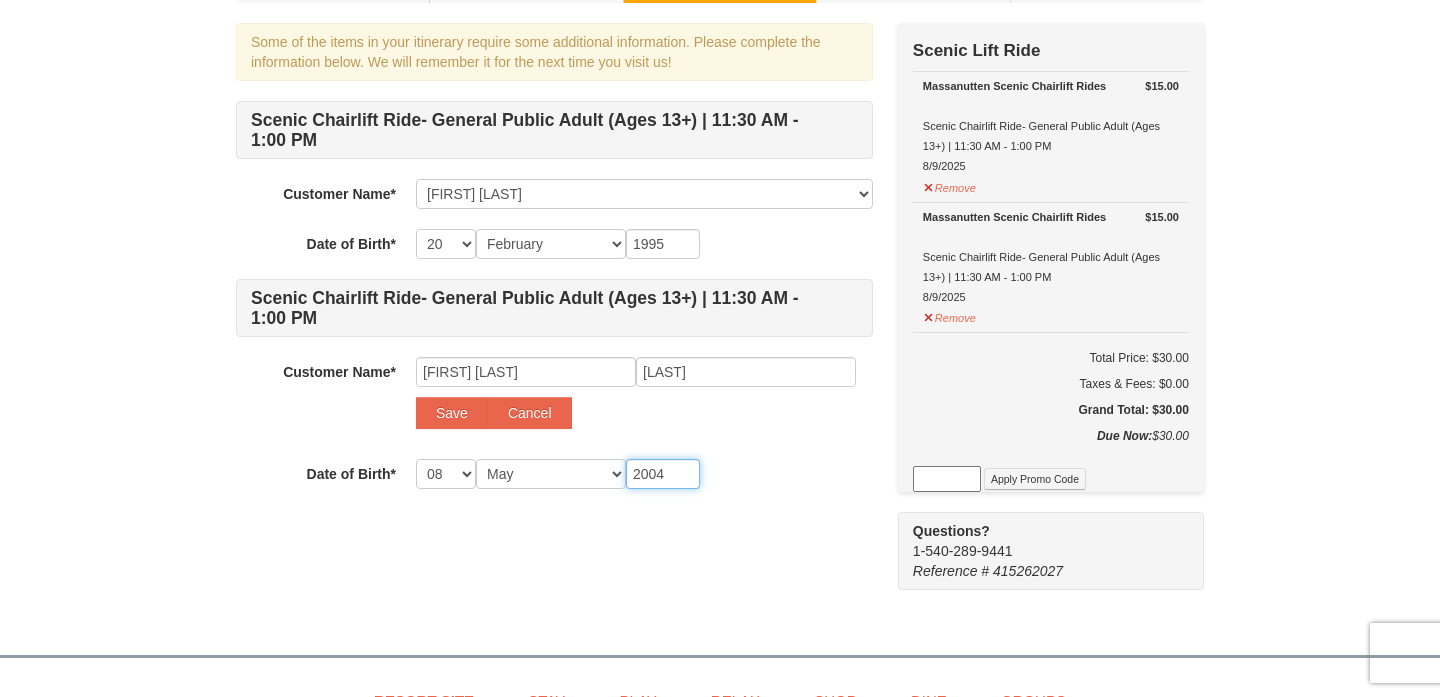 scroll, scrollTop: 0, scrollLeft: 0, axis: both 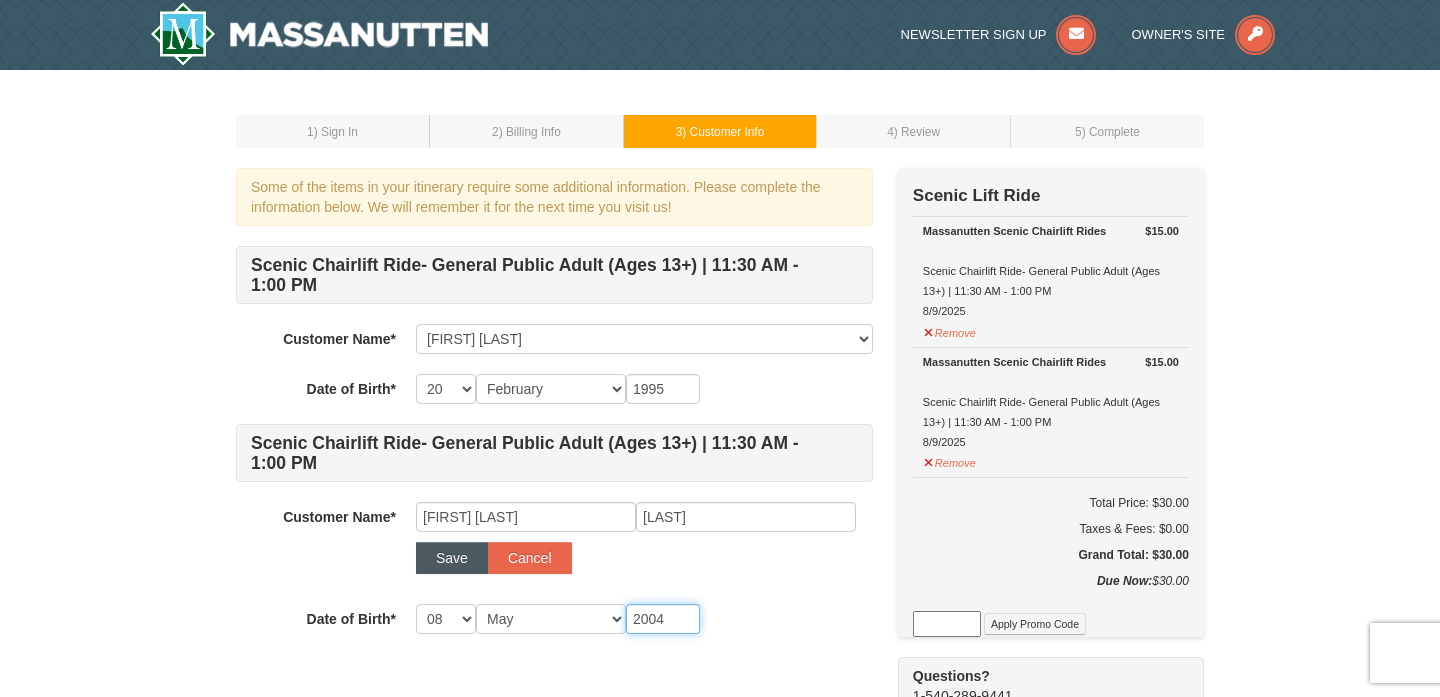 type on "2004" 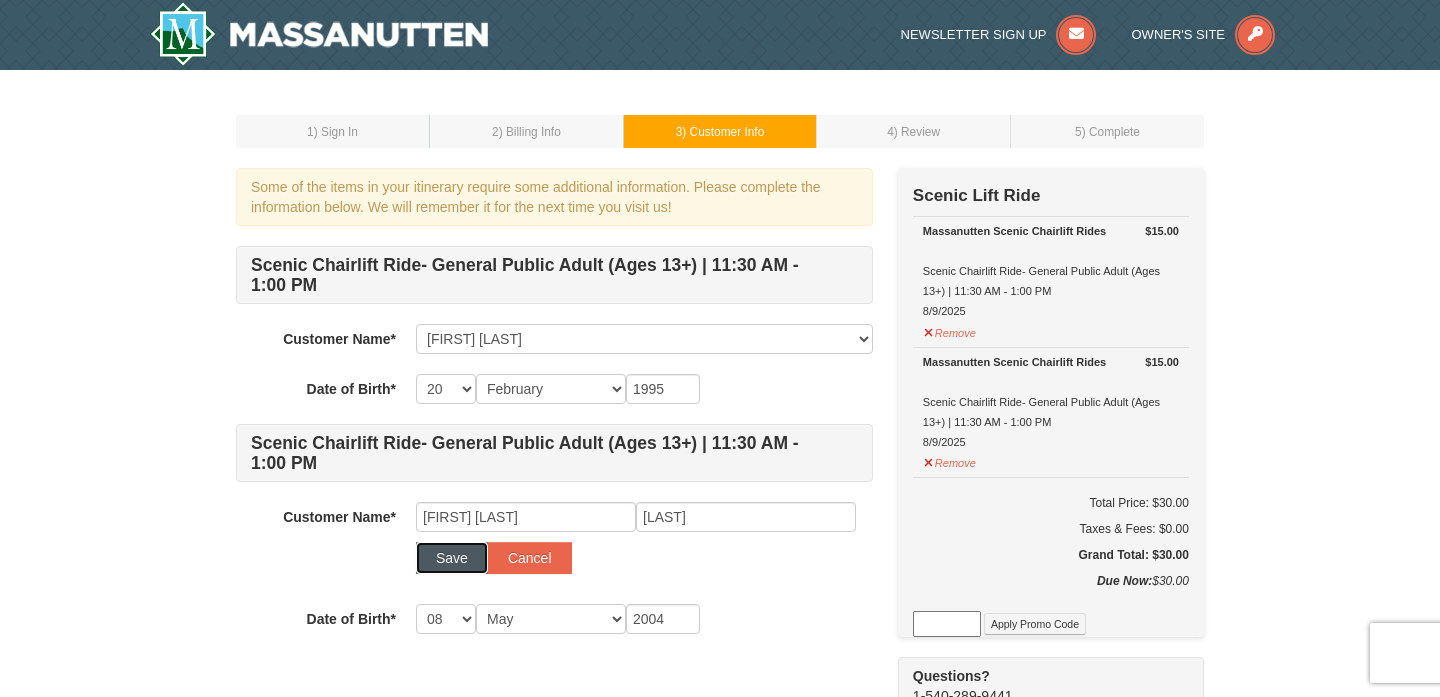 click on "Save" at bounding box center (452, 558) 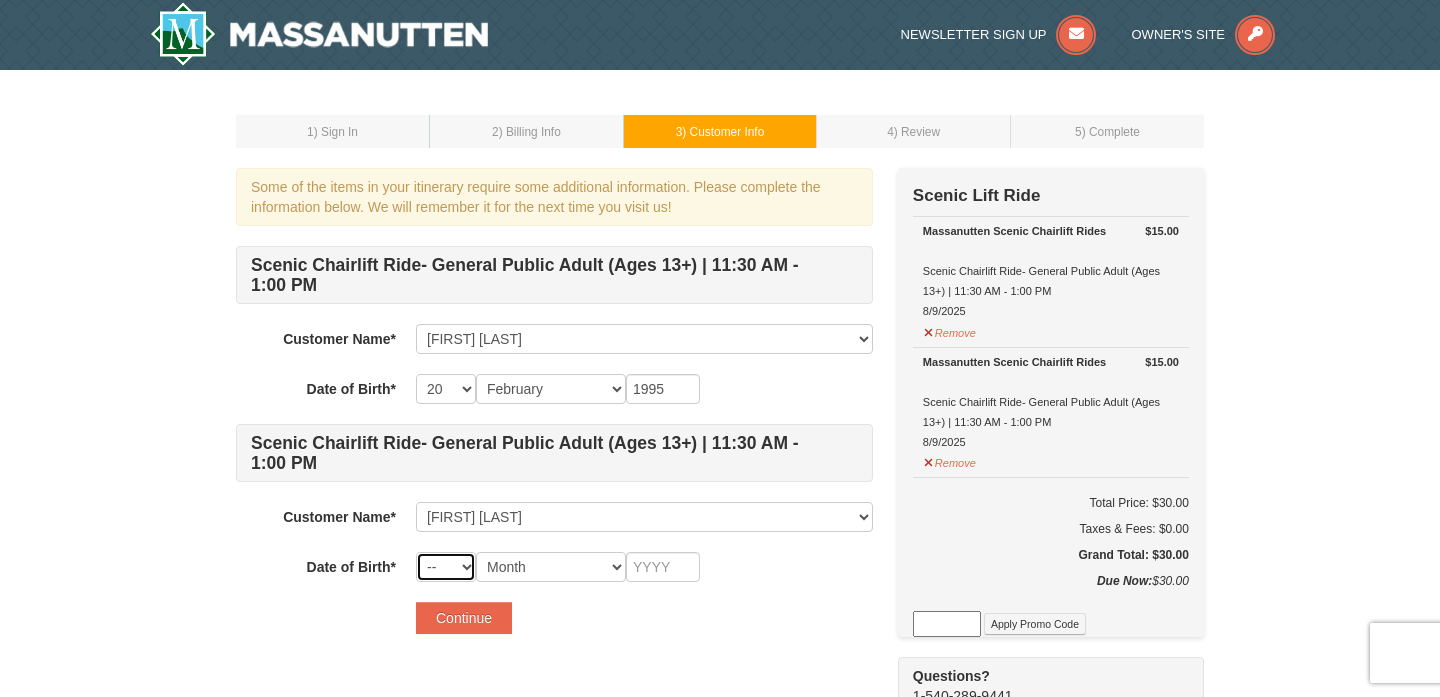 click on "-- 01 02 03 04 05 06 07 08 09 10 11 12 13 14 15 16 17 18 19 20 21 22 23 24 25 26 27 28 29 30 31" at bounding box center (446, 567) 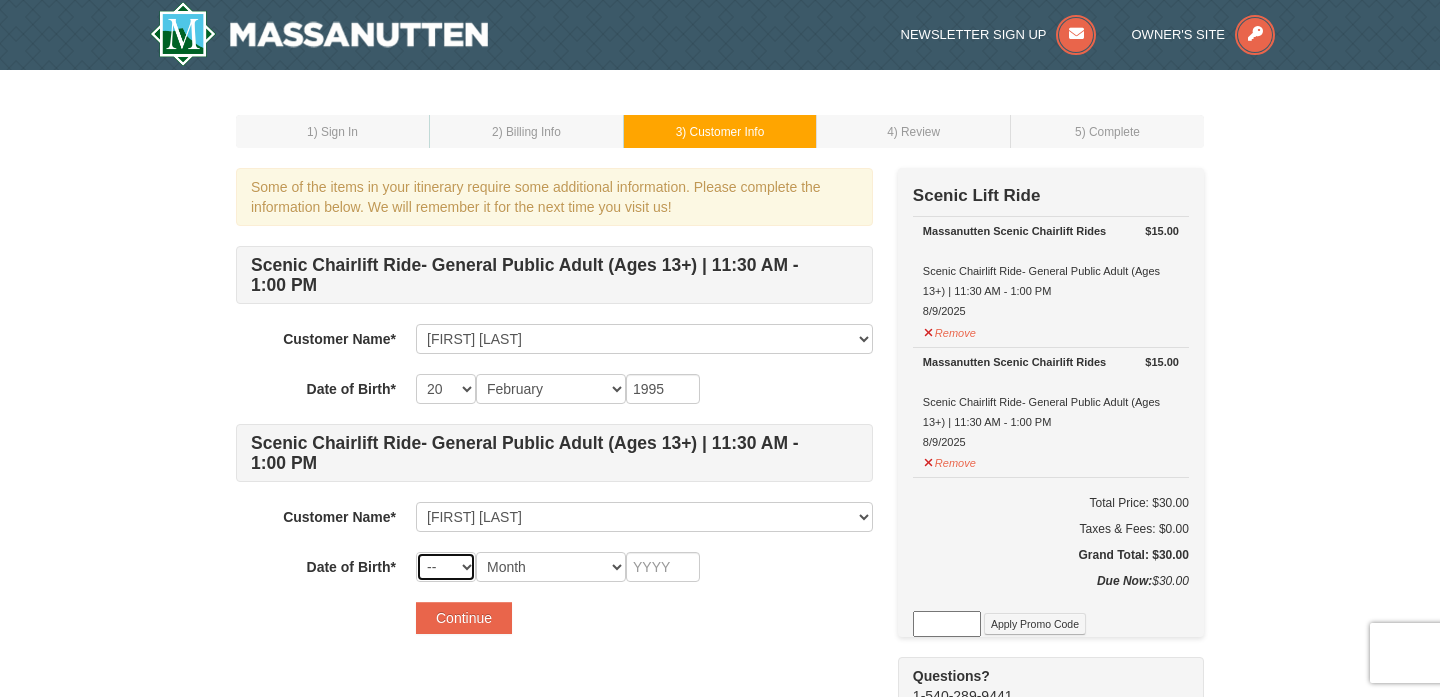 select on "08" 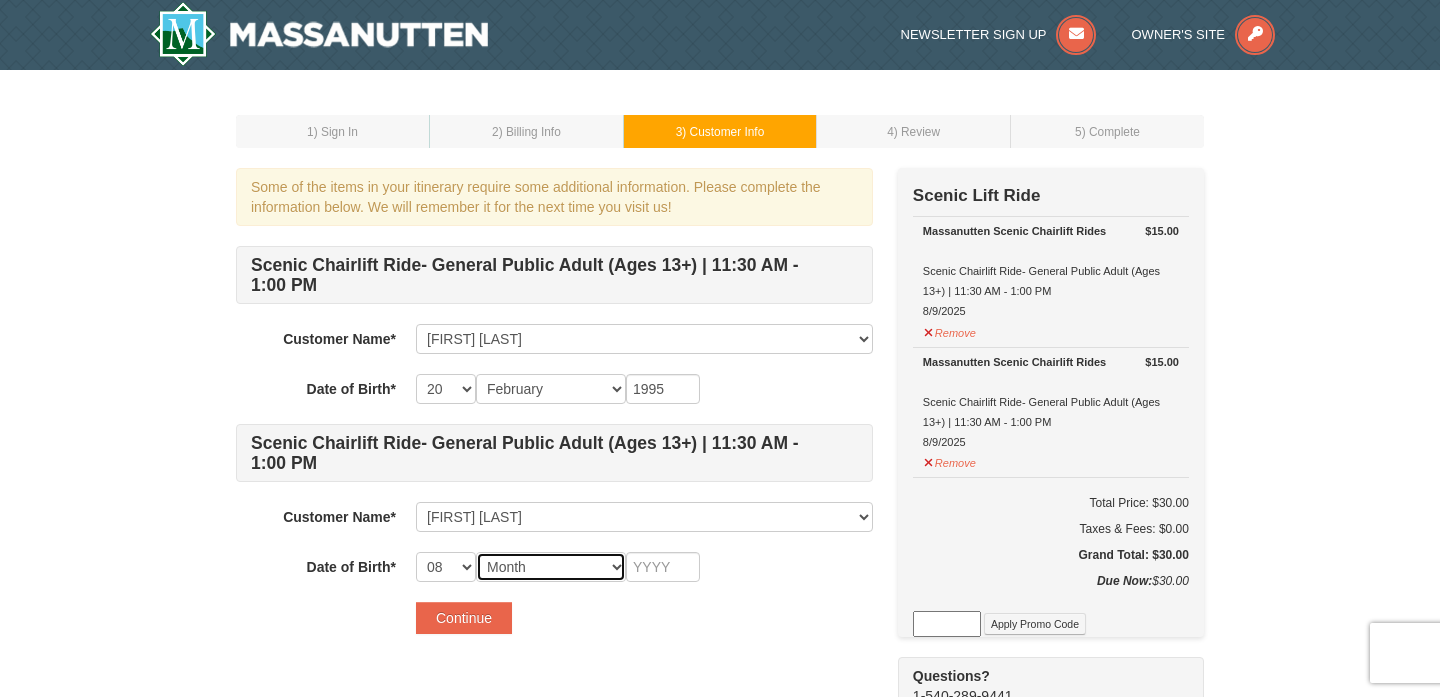 click on "Month January February March April May June July August September October November December" at bounding box center [551, 567] 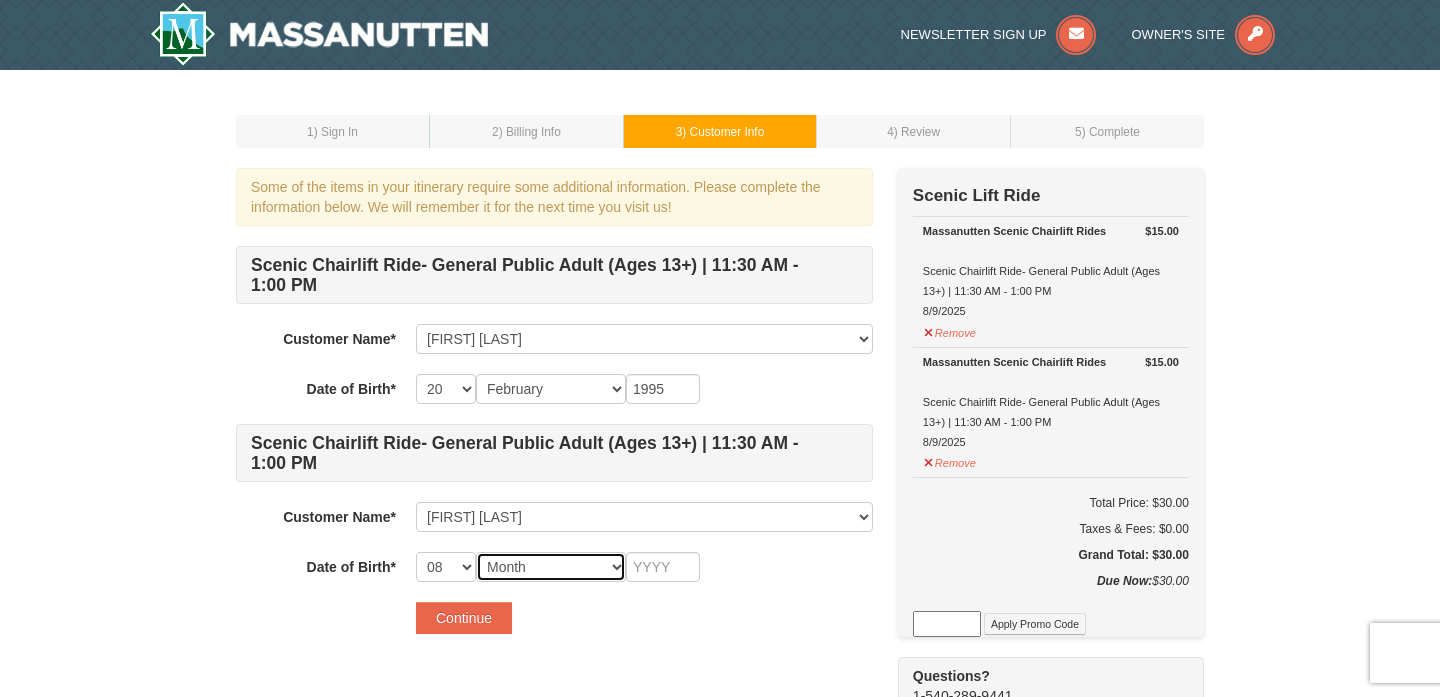 select on "05" 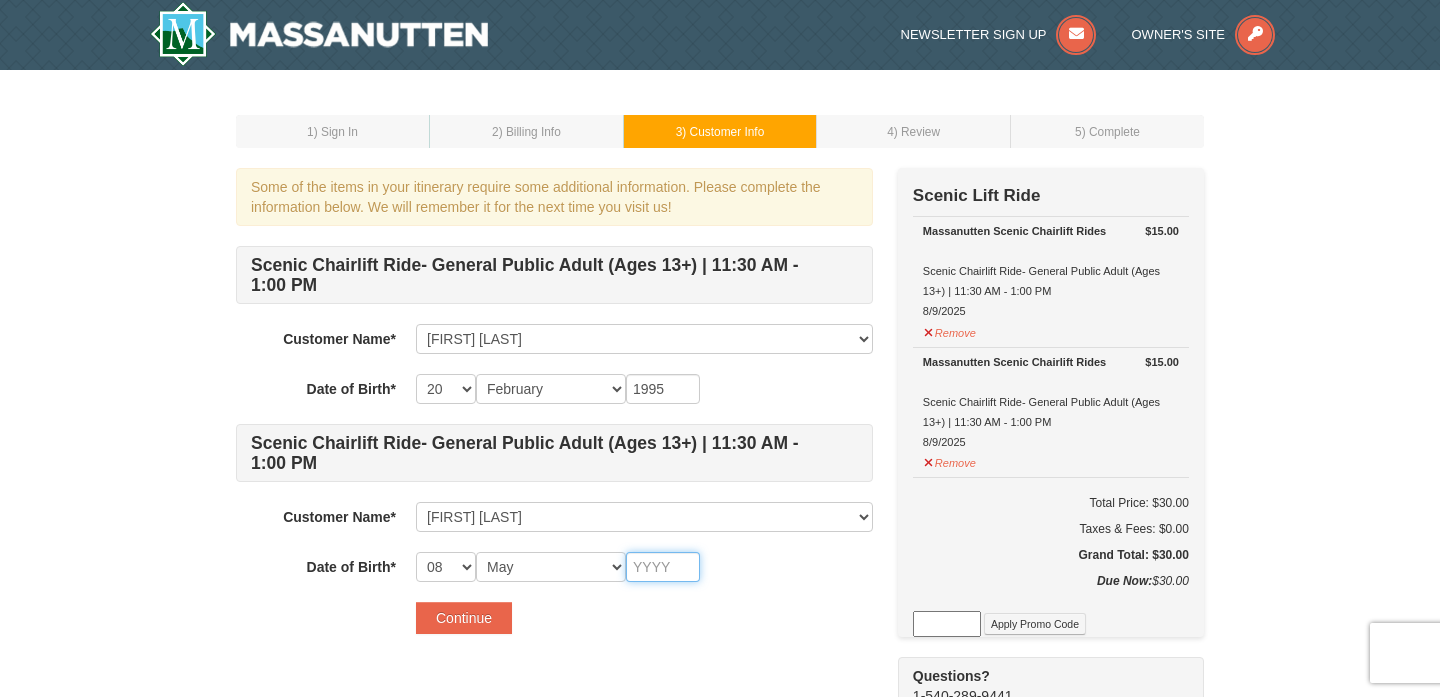 click at bounding box center (663, 567) 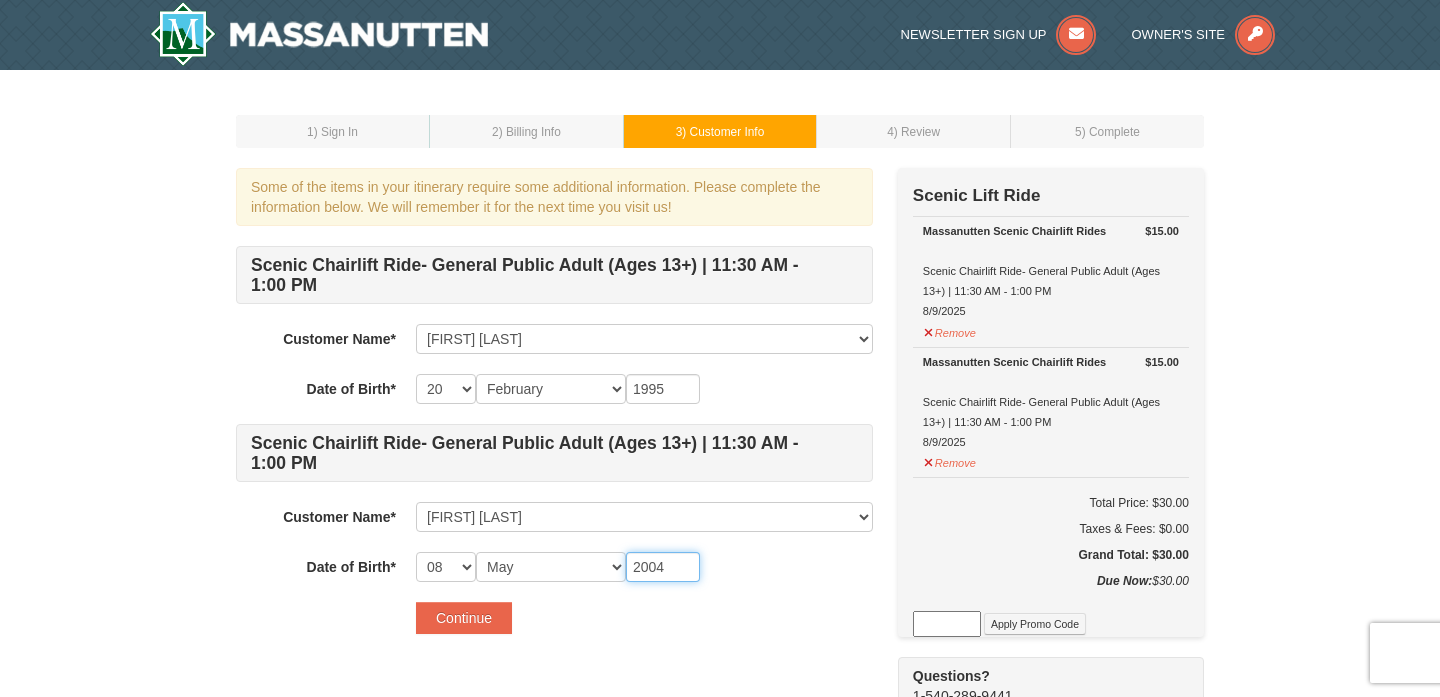 type on "2004" 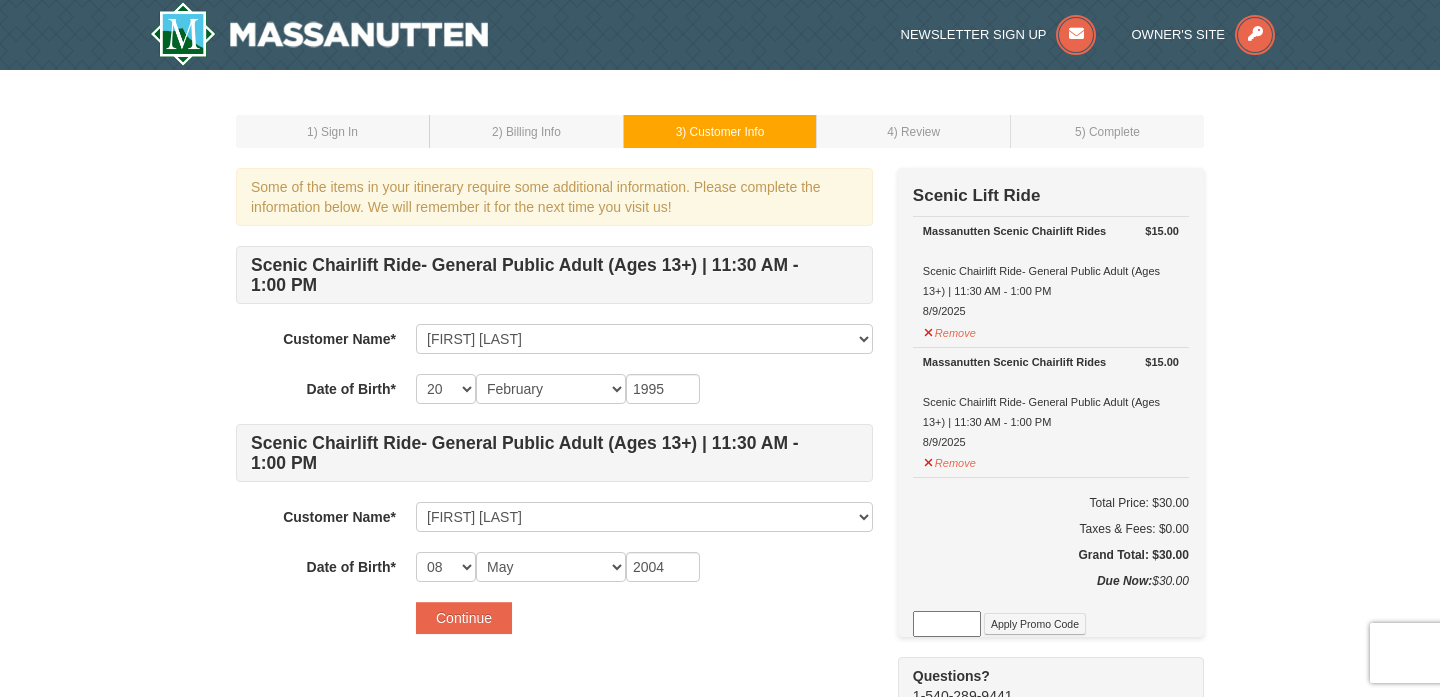click on "Some of the items in your itinerary require some additional information. Please complete the information below. We will remember it for the next time you visit us!
Scenic Chairlift Ride- General Public Adult (Ages 13+) | 11:30 AM - 1:00 PM Customer Name* Select... Savannah Lazaga-Amago Leonyl Ann Lazaga Add New... Save Cancel Date of Birth* -- 01 02 03 04 05 06 07 08 09 10 11 12 13 14 15 16 17 18 19 20 21 22 23 24 25 26 27 28 29 30 31 Month January February March April May June July August September October November December 1995 Scenic Chairlift Ride- General Public Adult (Ages 13+) | 11:30 AM - 1:00 PM Customer Name* Select... Savannah Lazaga-Amago Leonyl Ann Lazaga Add New... Leonyl Ann Lazaga Save Cancel Date of Birth* -- 01 02 03 04 05 06 07 08 09 10 11 12 13 14 15 16 17 18 19 20 21 22 23 24 25 26 27 28 29 30 31 Month January February March April May June July August September October November December 2004" at bounding box center [554, 411] 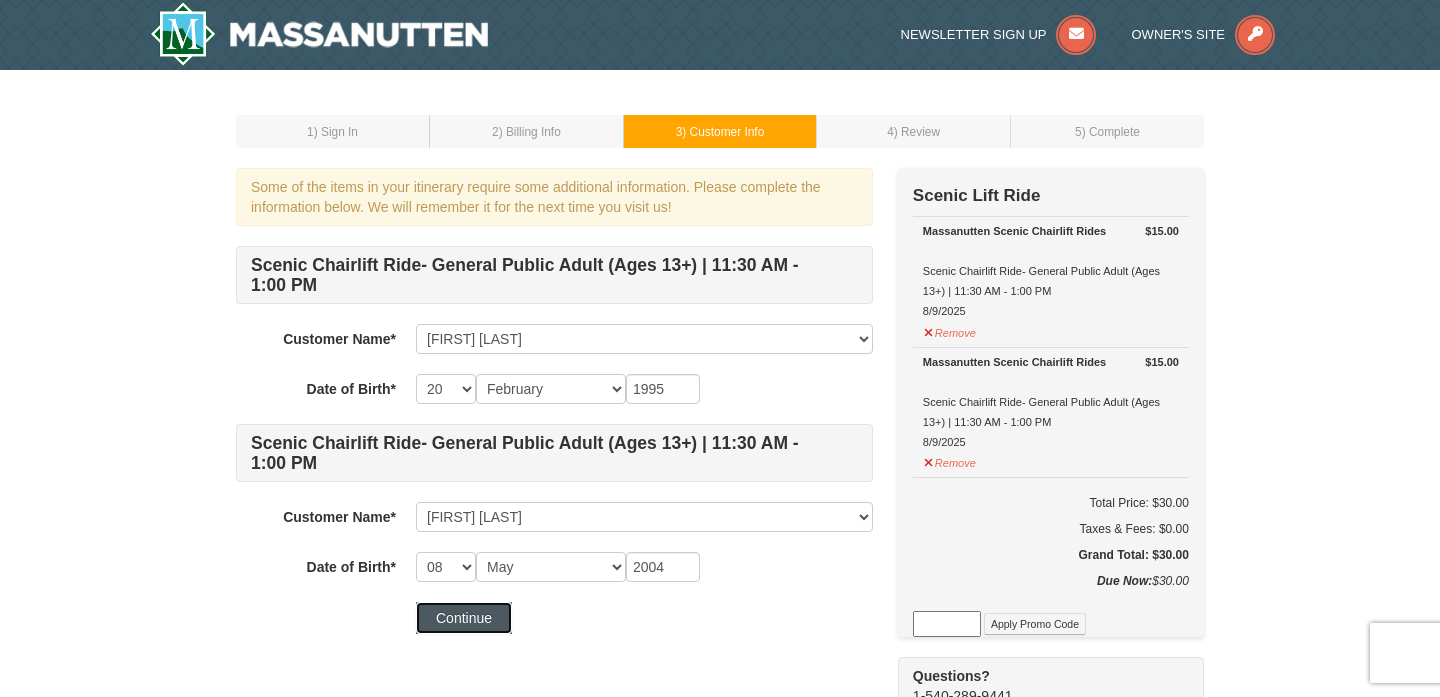 click on "Continue" at bounding box center [464, 618] 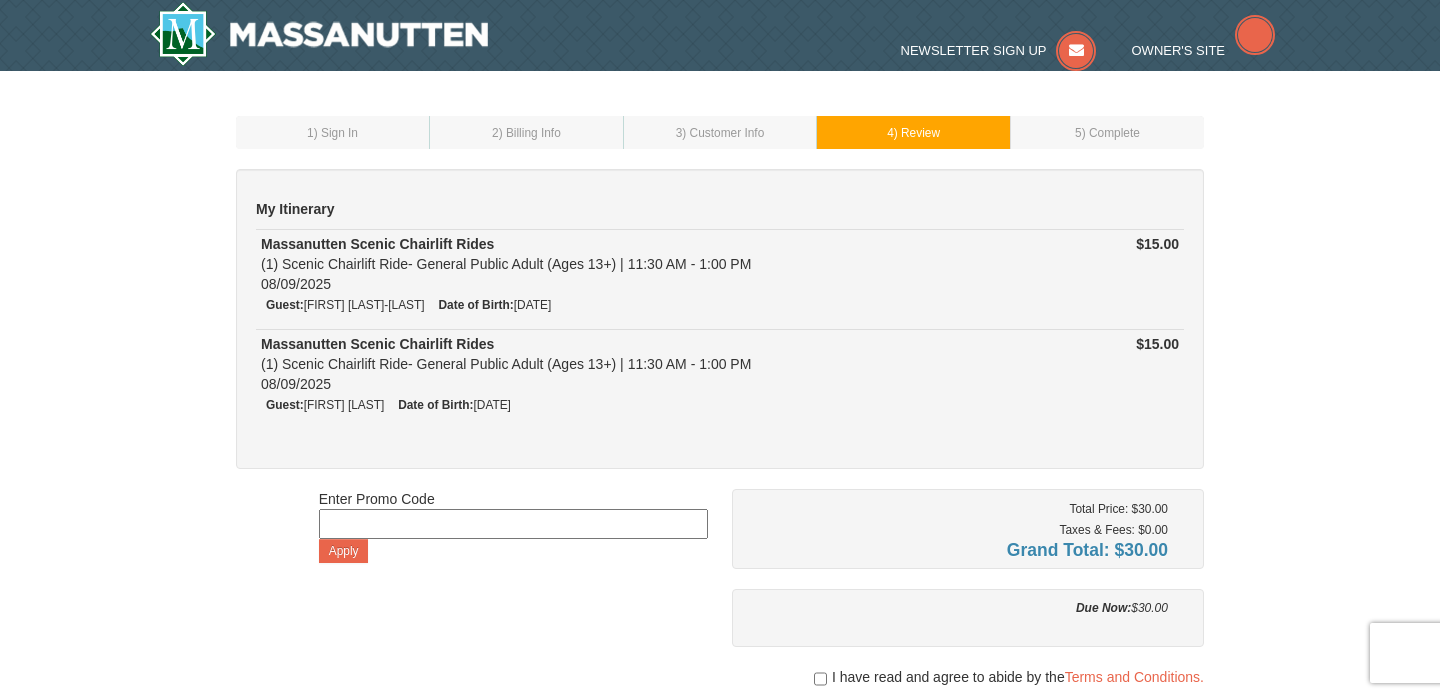 scroll, scrollTop: 0, scrollLeft: 0, axis: both 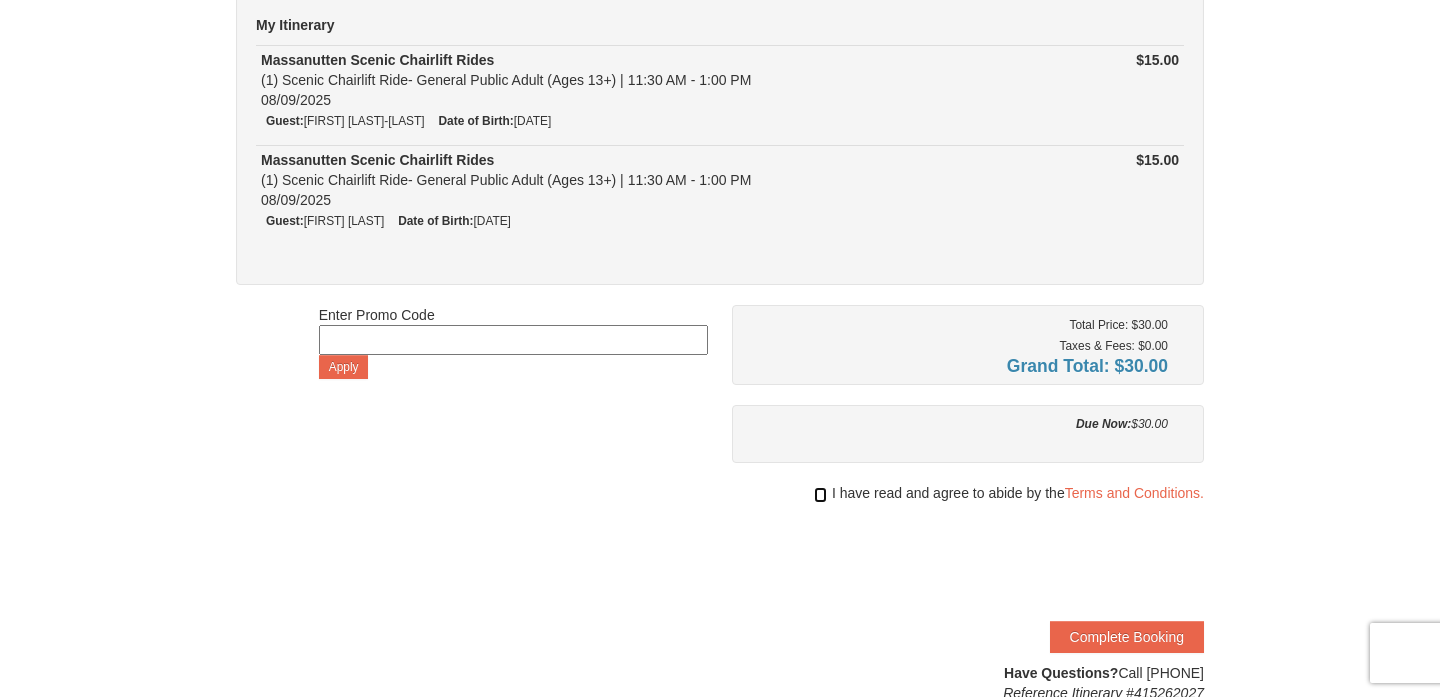 click at bounding box center [820, 495] 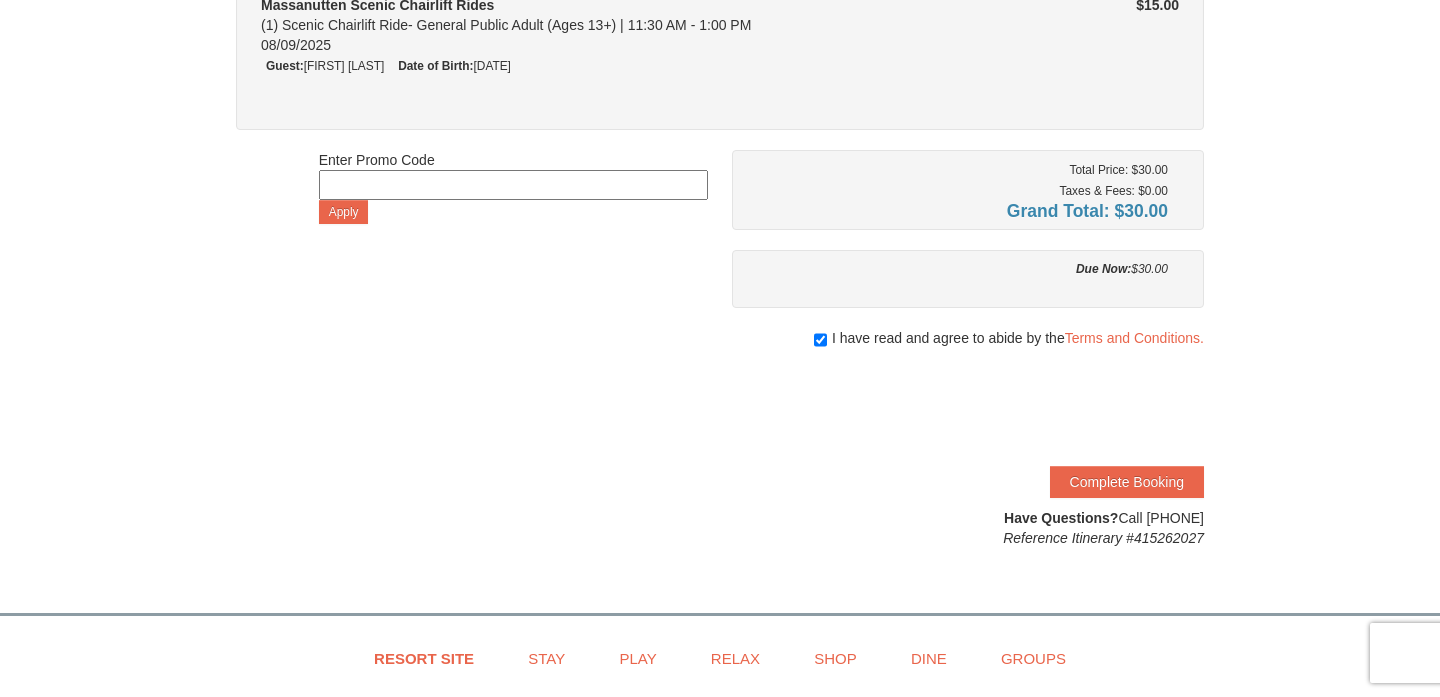 scroll, scrollTop: 342, scrollLeft: 0, axis: vertical 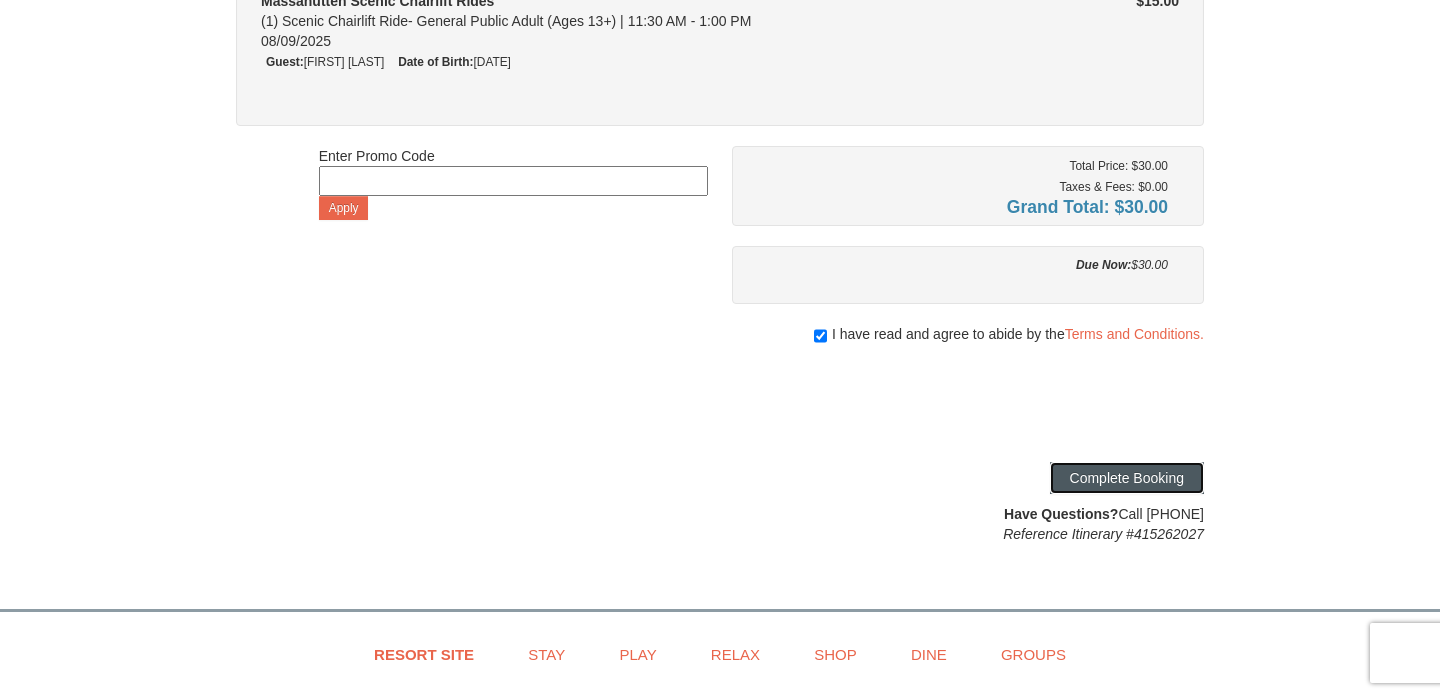 click on "Complete Booking" at bounding box center (1127, 478) 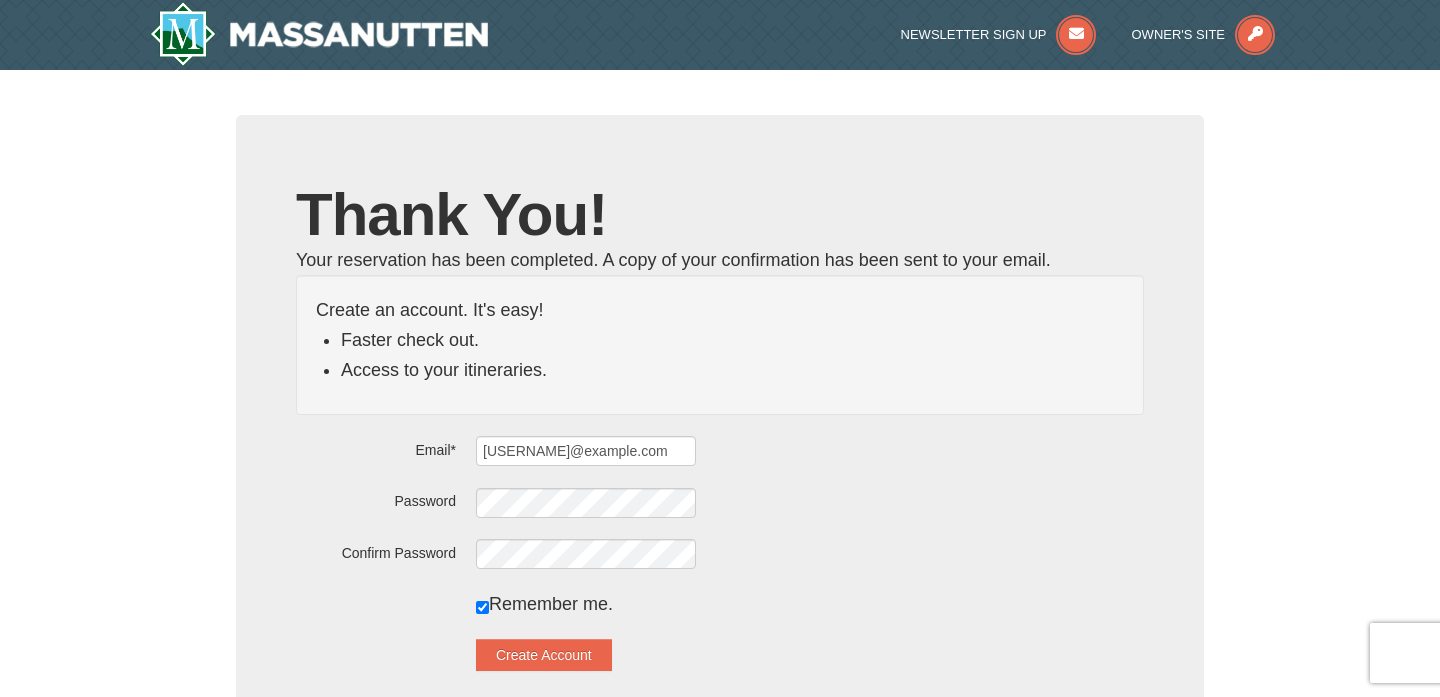 scroll, scrollTop: 0, scrollLeft: 0, axis: both 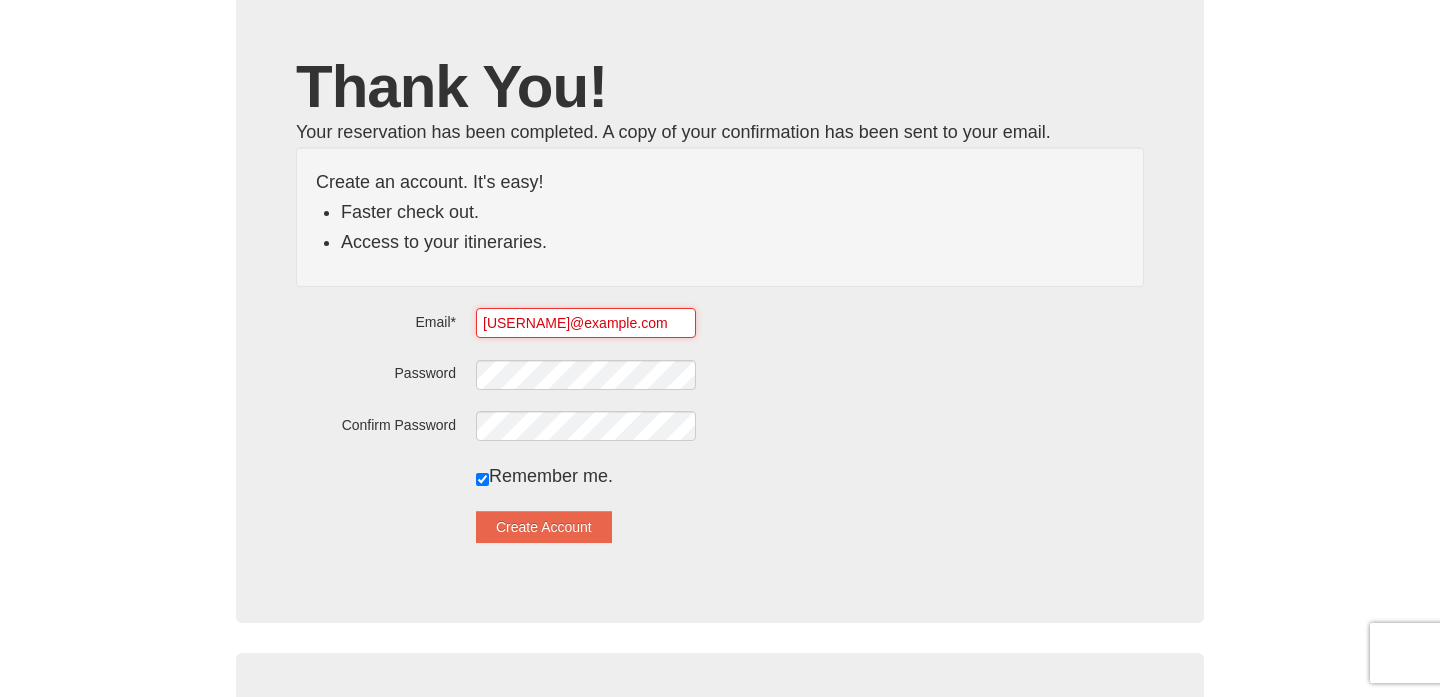 click on "[USERNAME]@example.com" at bounding box center [586, 323] 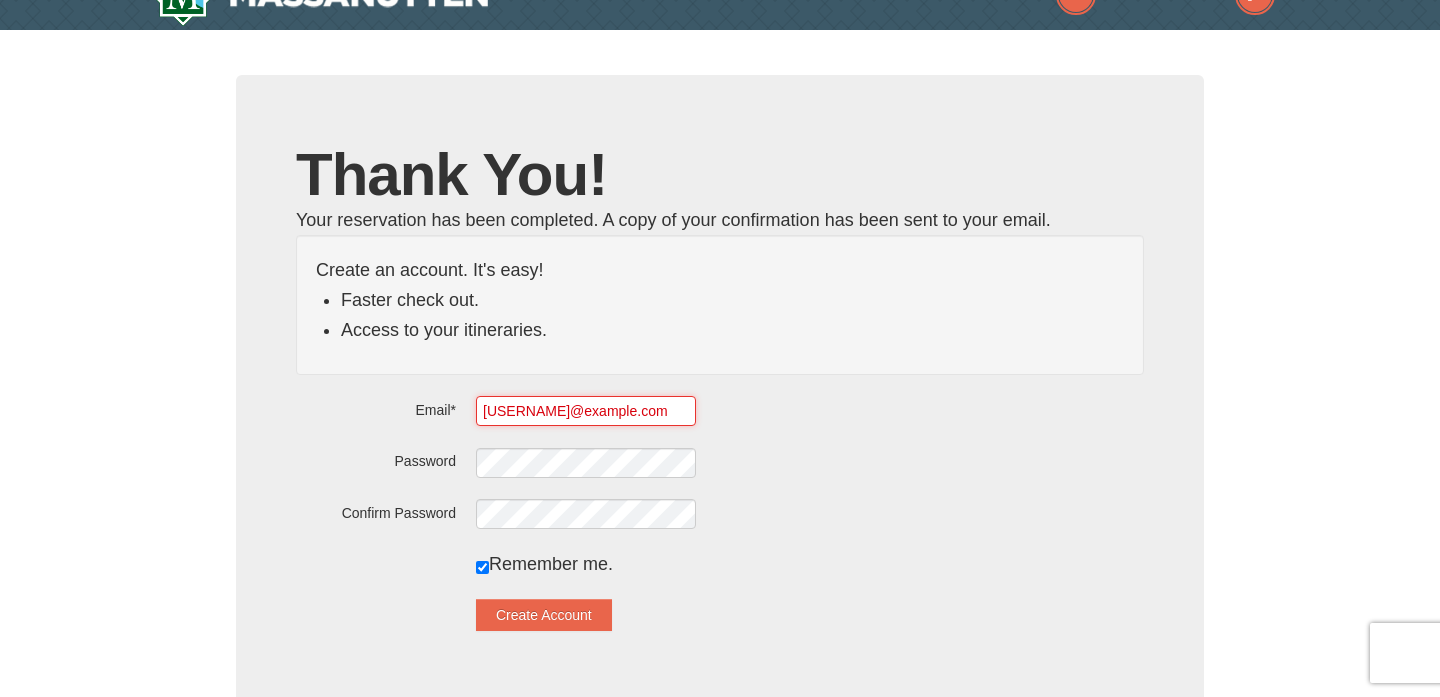 scroll, scrollTop: 0, scrollLeft: 0, axis: both 